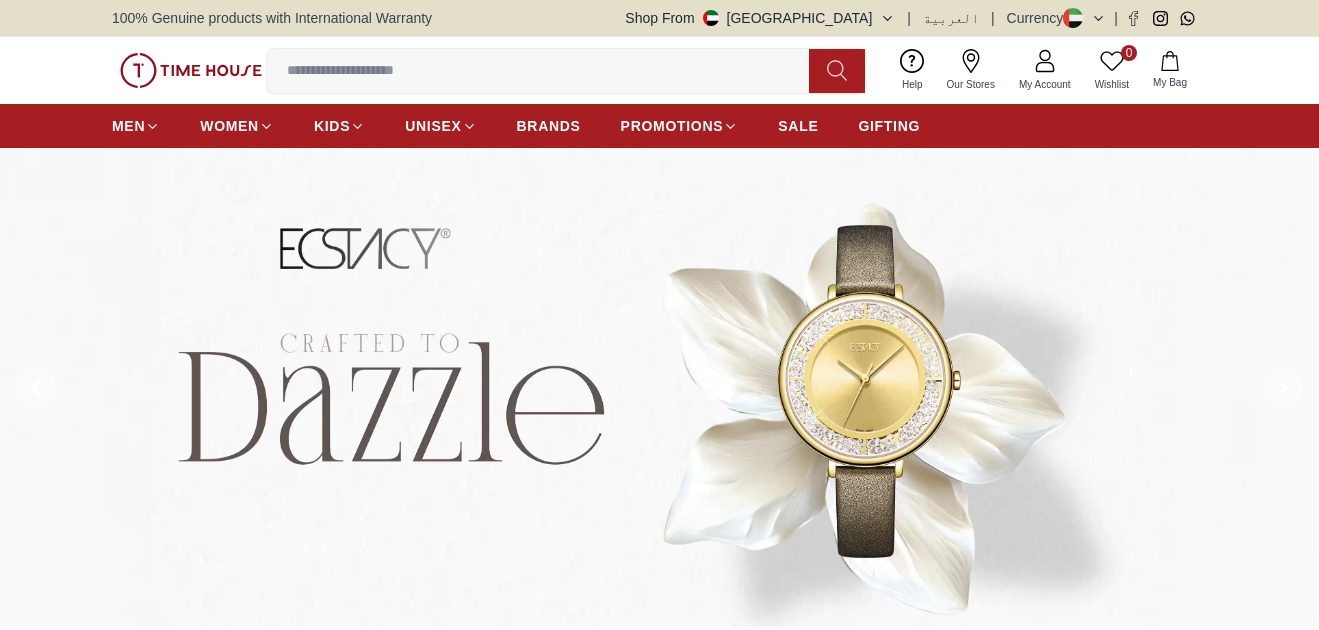 scroll, scrollTop: 0, scrollLeft: 0, axis: both 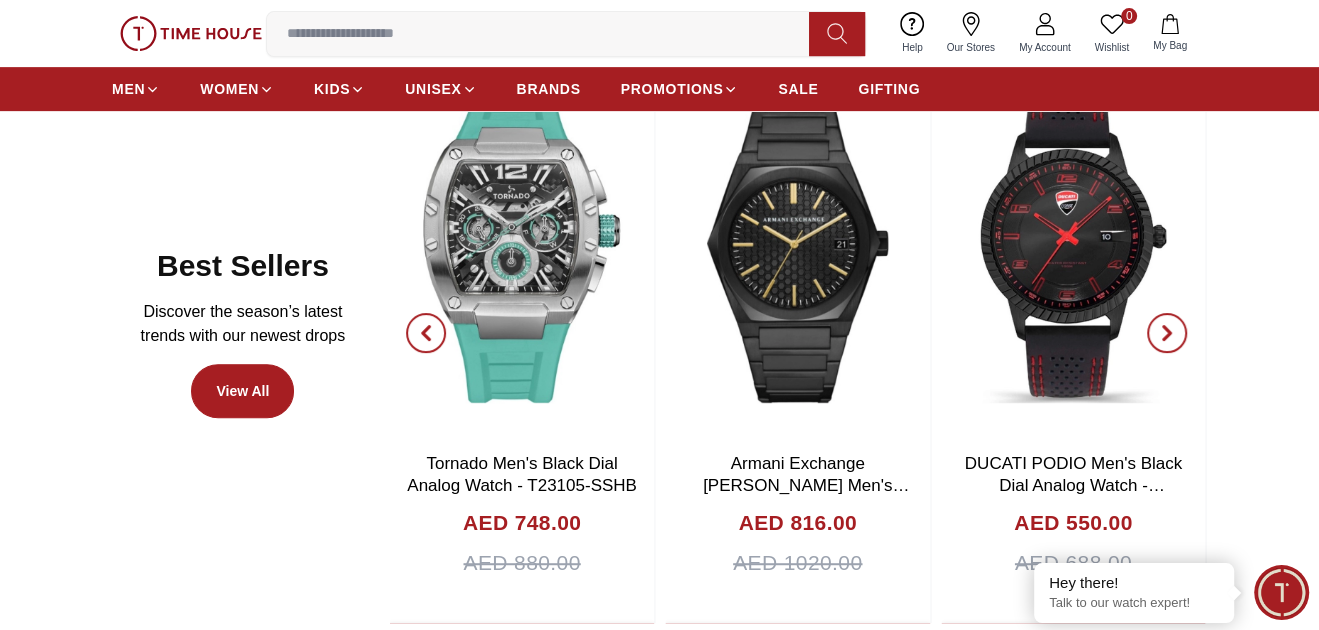 click at bounding box center [1281, 592] 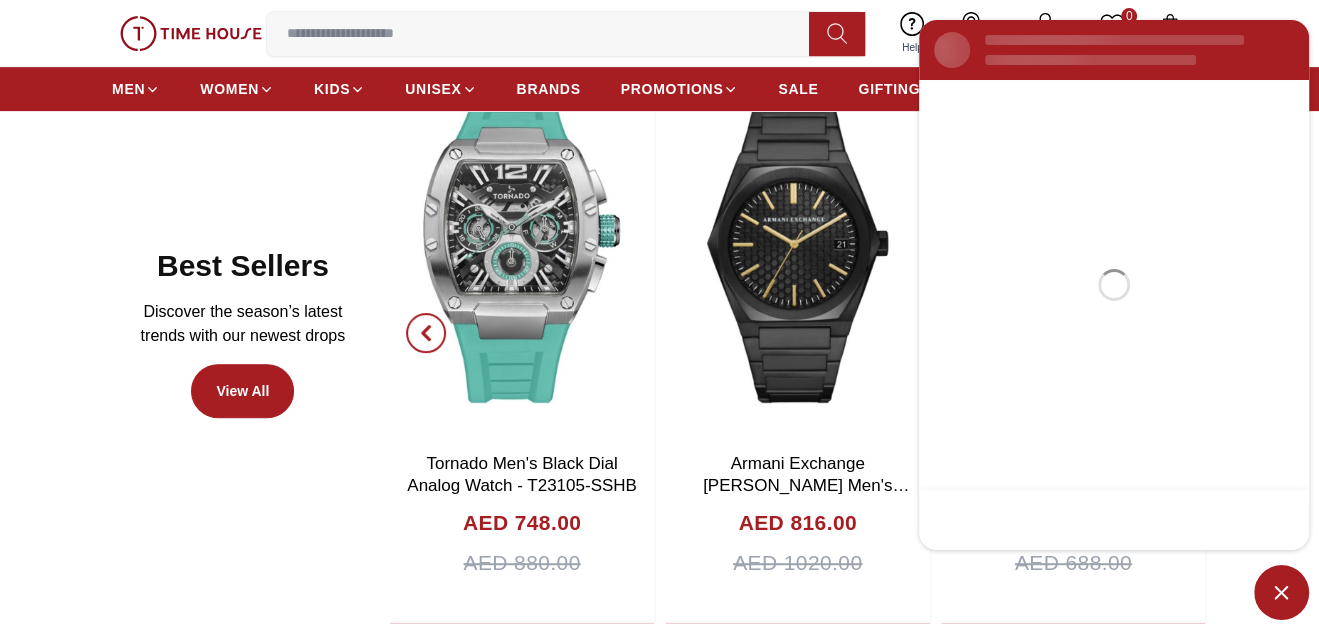 scroll, scrollTop: 0, scrollLeft: 0, axis: both 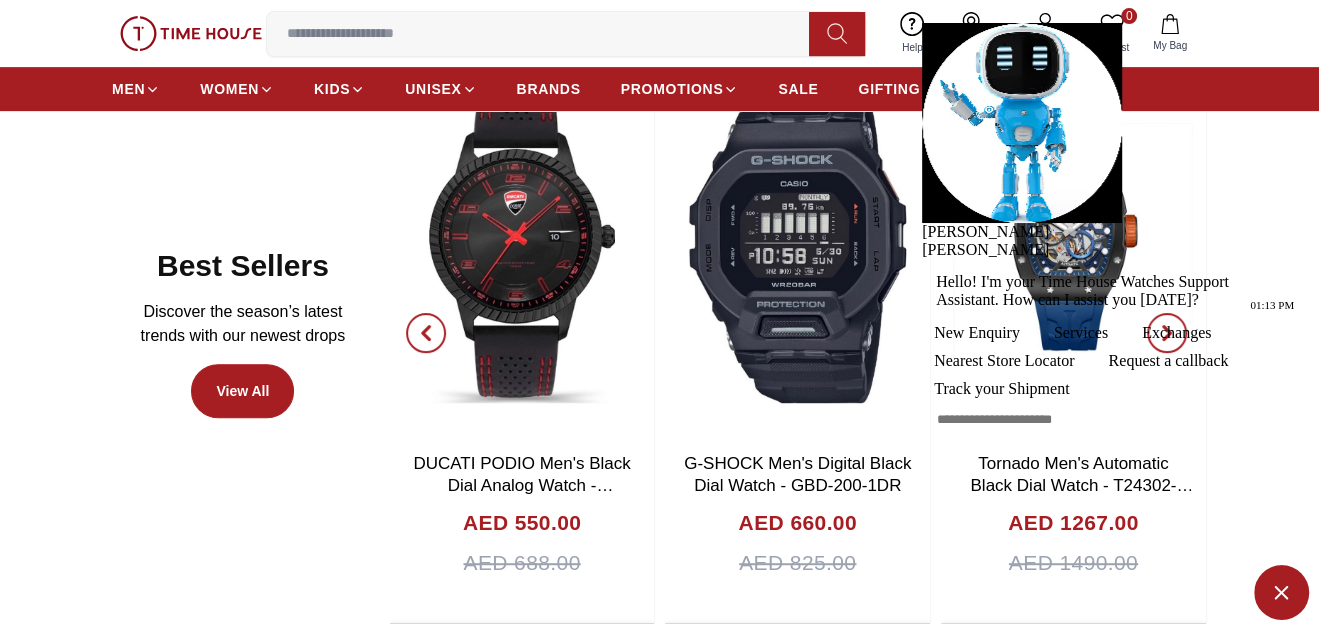 click on "New Enquiry" at bounding box center [977, 333] 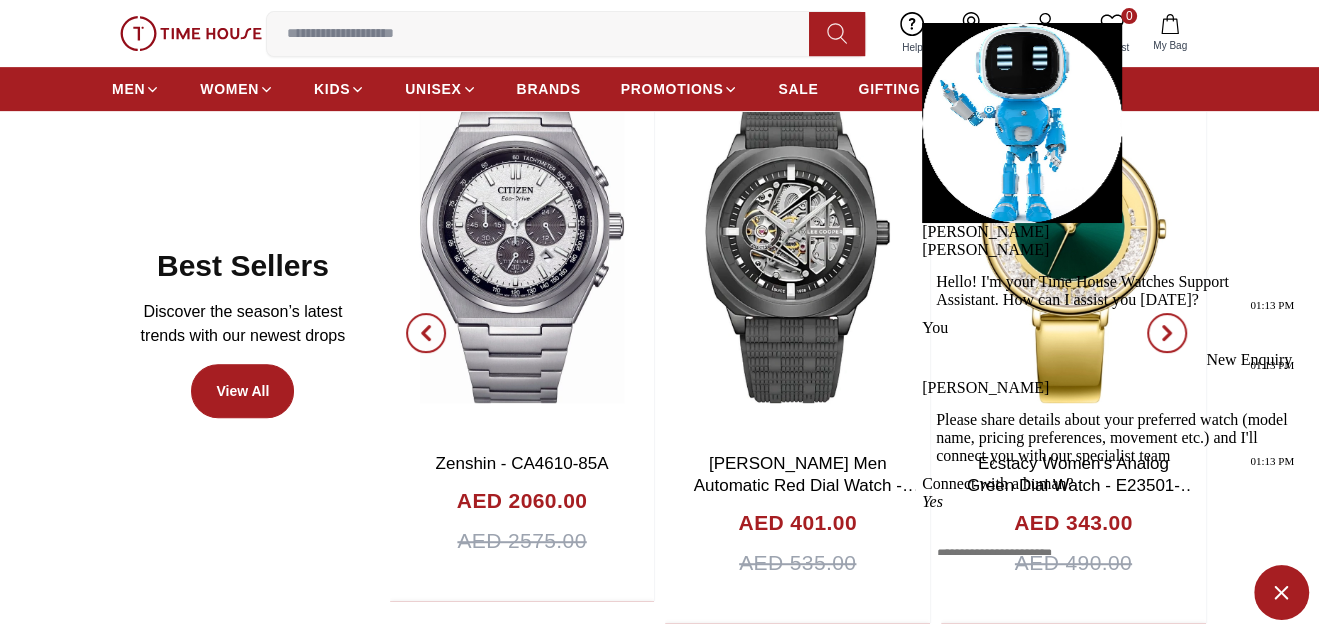 click at bounding box center (1114, 587) 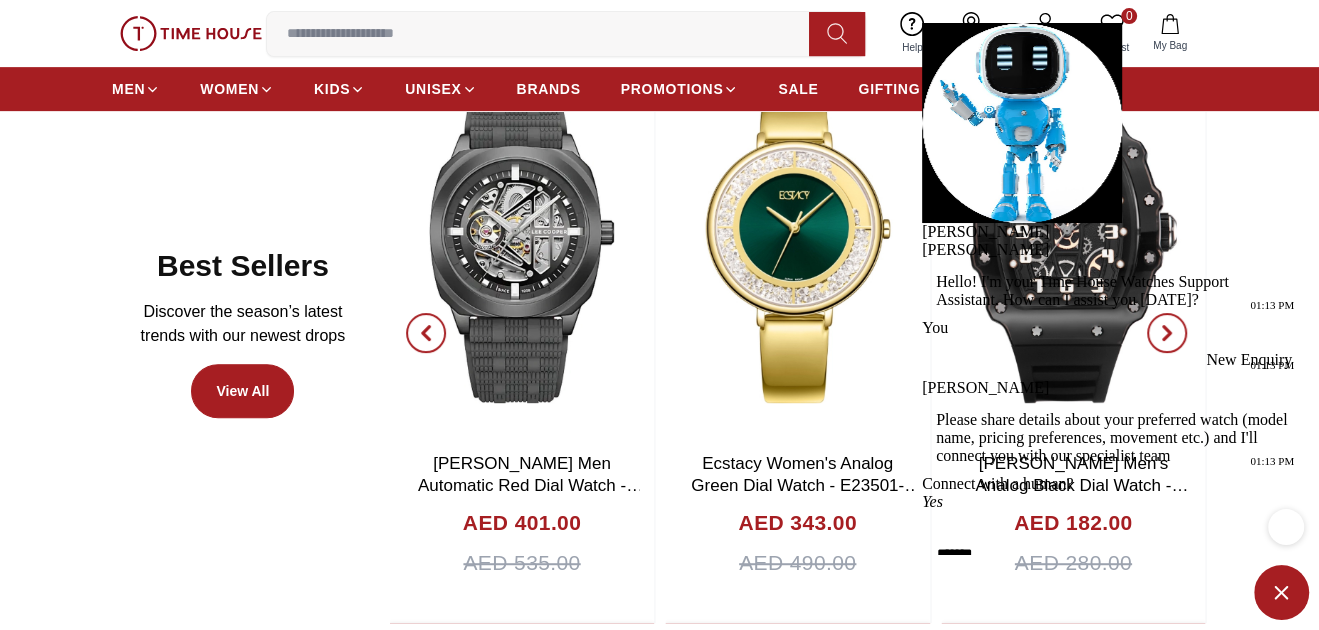type on "*******" 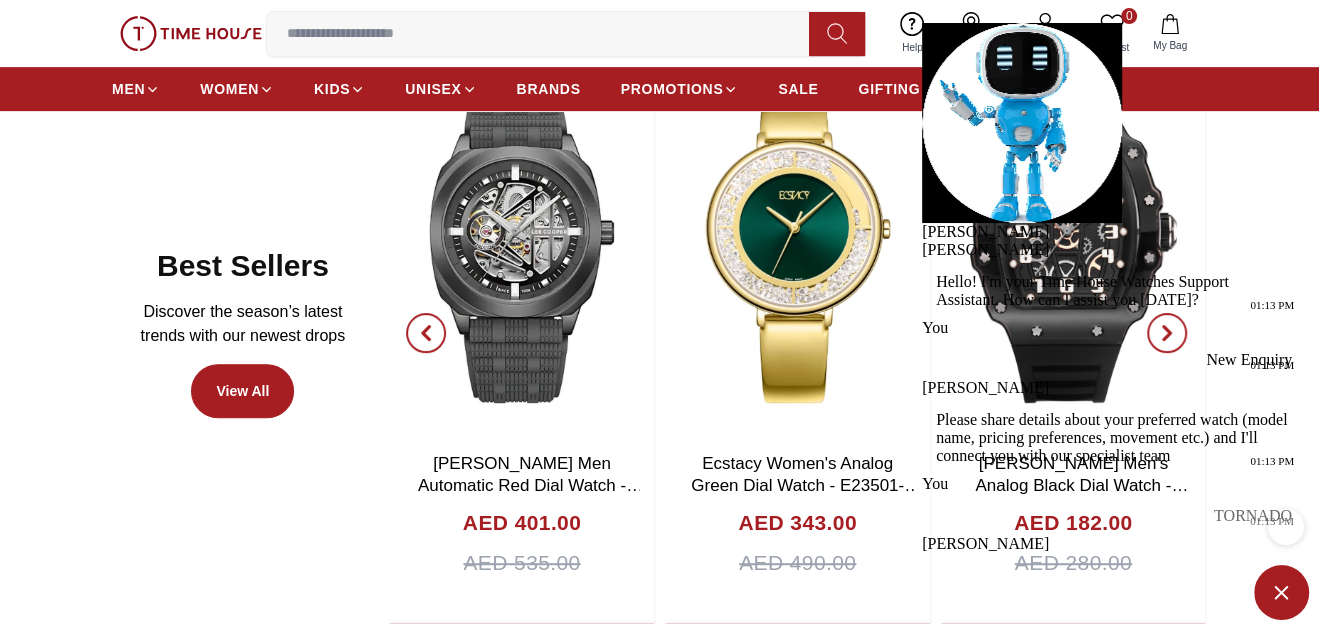 scroll, scrollTop: 222, scrollLeft: 0, axis: vertical 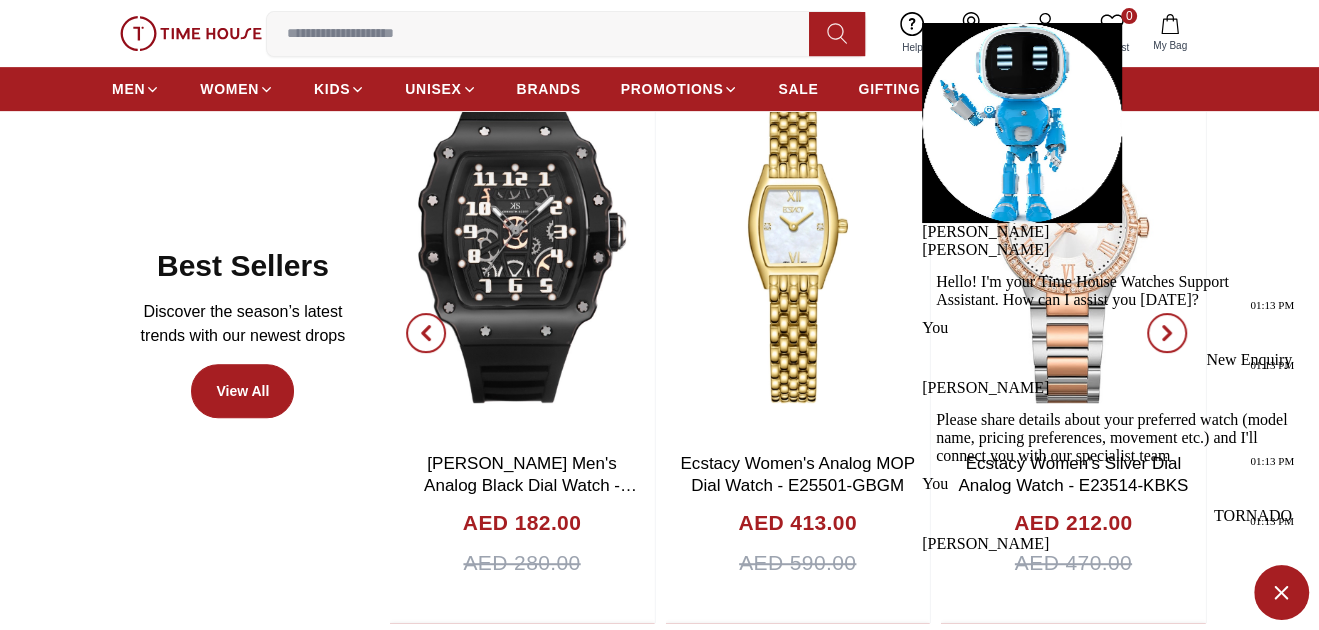 click on "Yes" at bounding box center (932, 721) 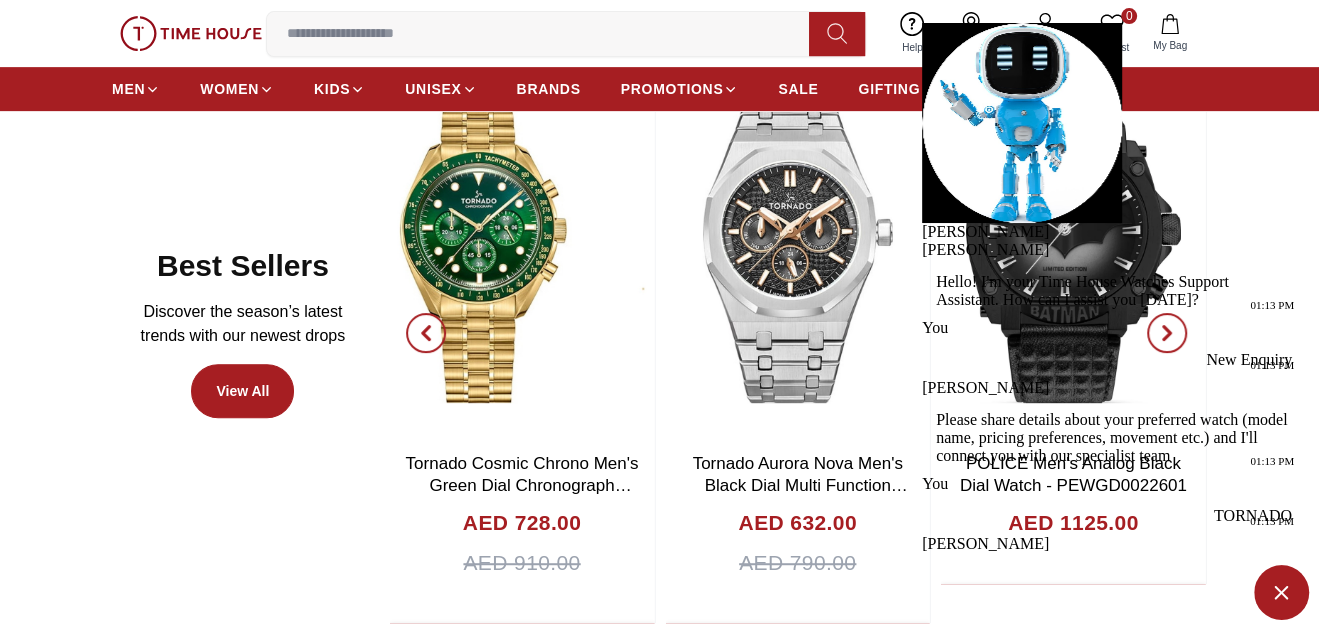 scroll, scrollTop: 370, scrollLeft: 0, axis: vertical 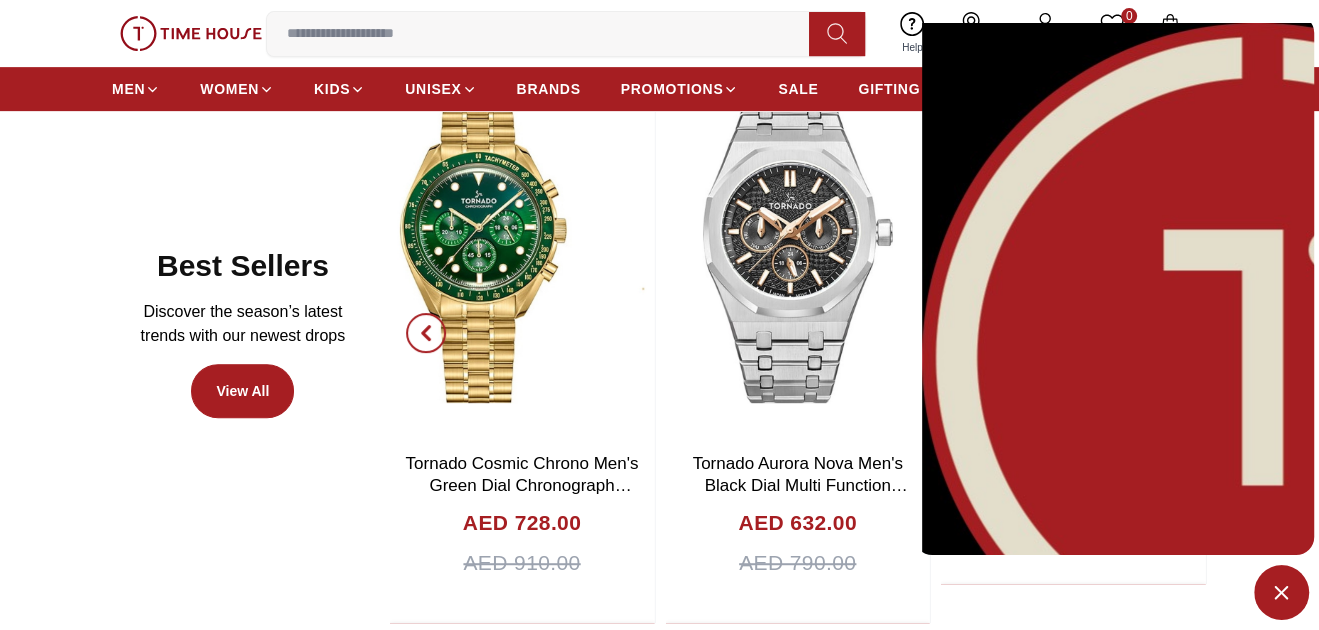 click at bounding box center [1114, 1205] 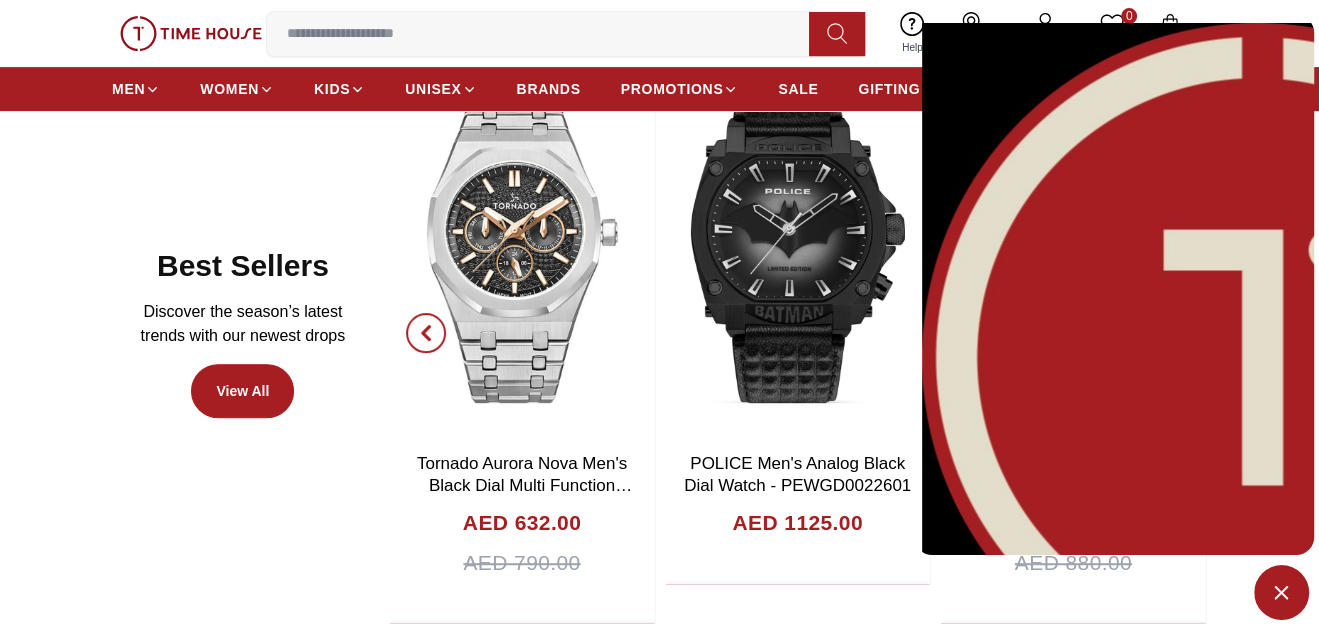 type on "*******" 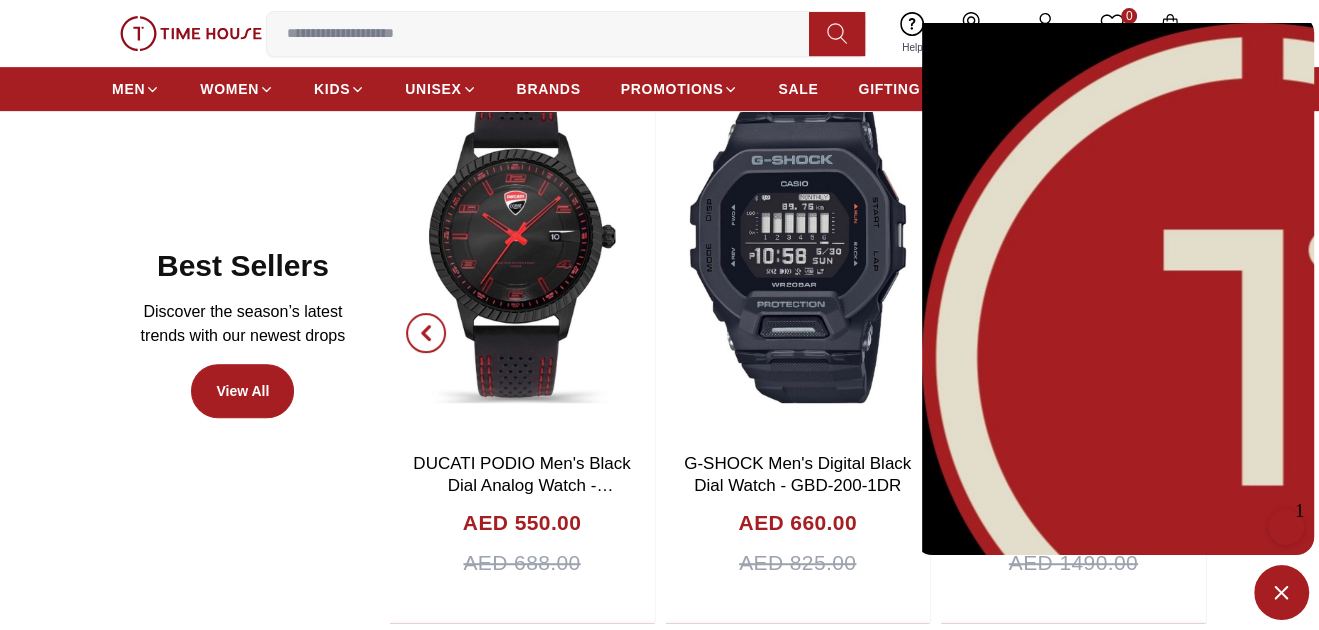scroll, scrollTop: 570, scrollLeft: 0, axis: vertical 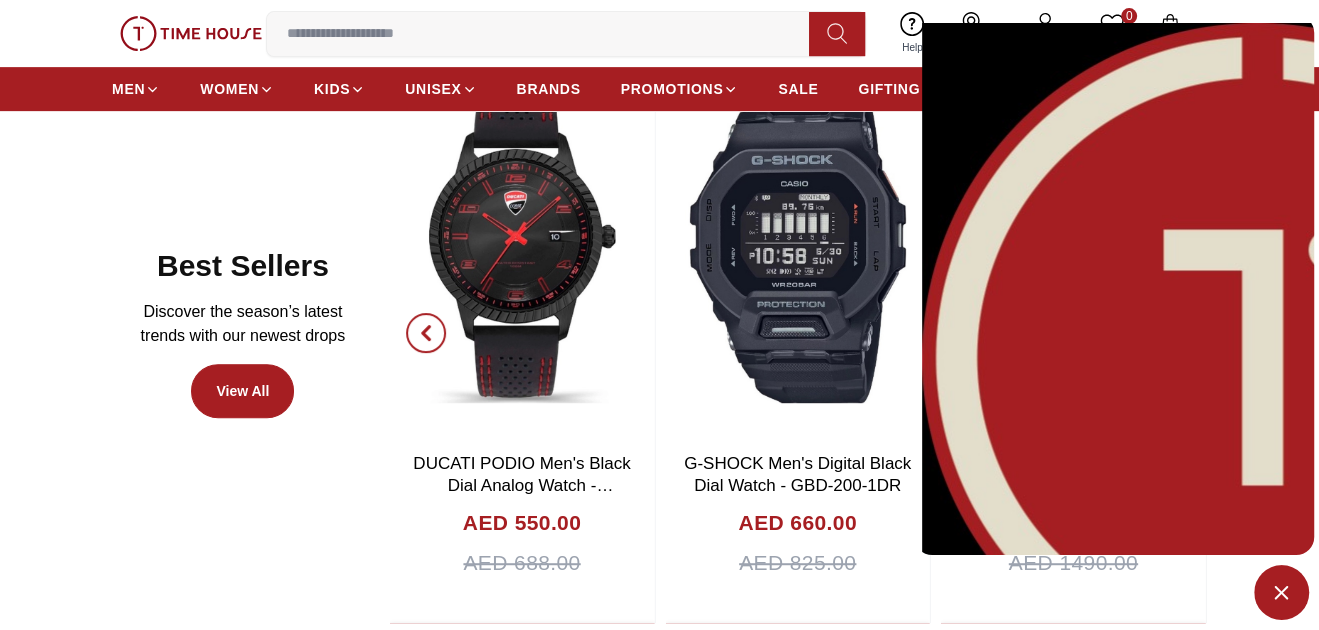 type on "**" 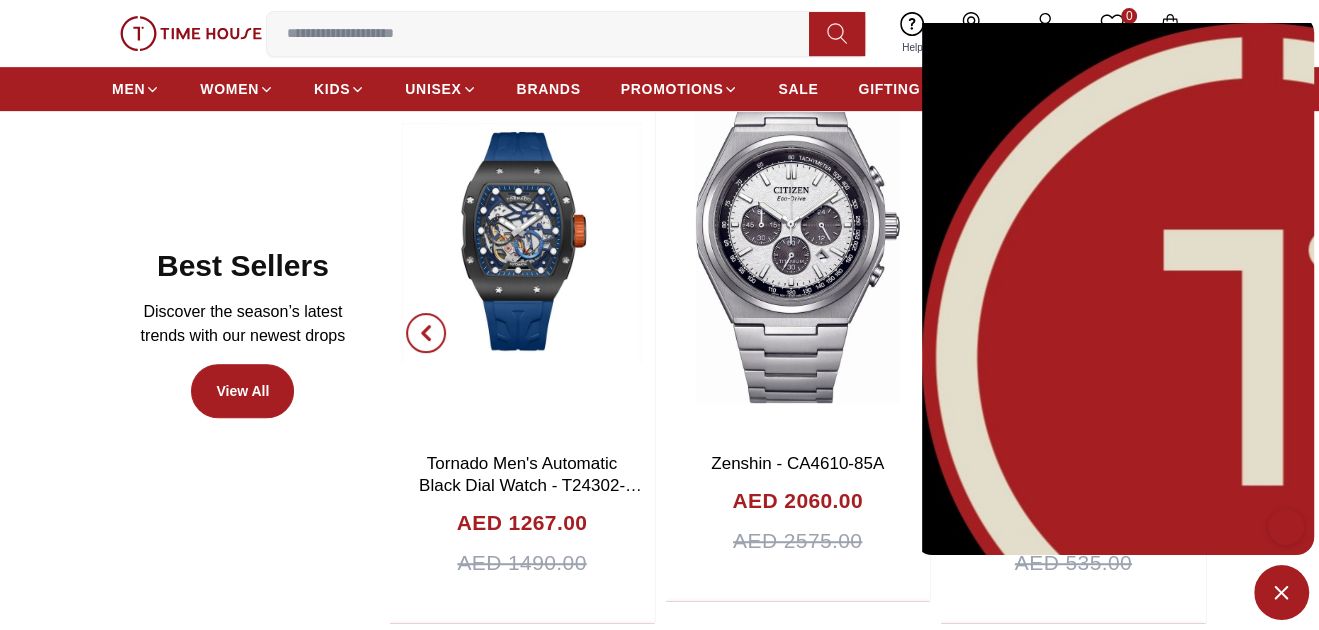 scroll, scrollTop: 749, scrollLeft: 0, axis: vertical 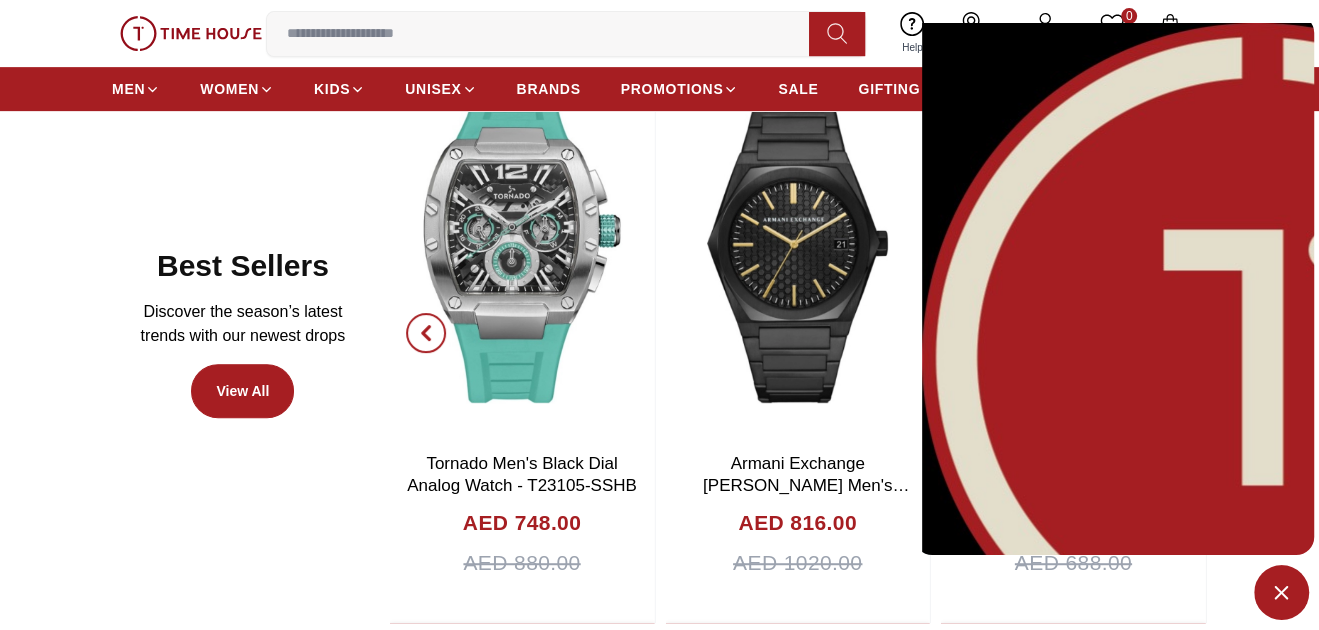 drag, startPoint x: 1045, startPoint y: 531, endPoint x: 924, endPoint y: 458, distance: 141.31525 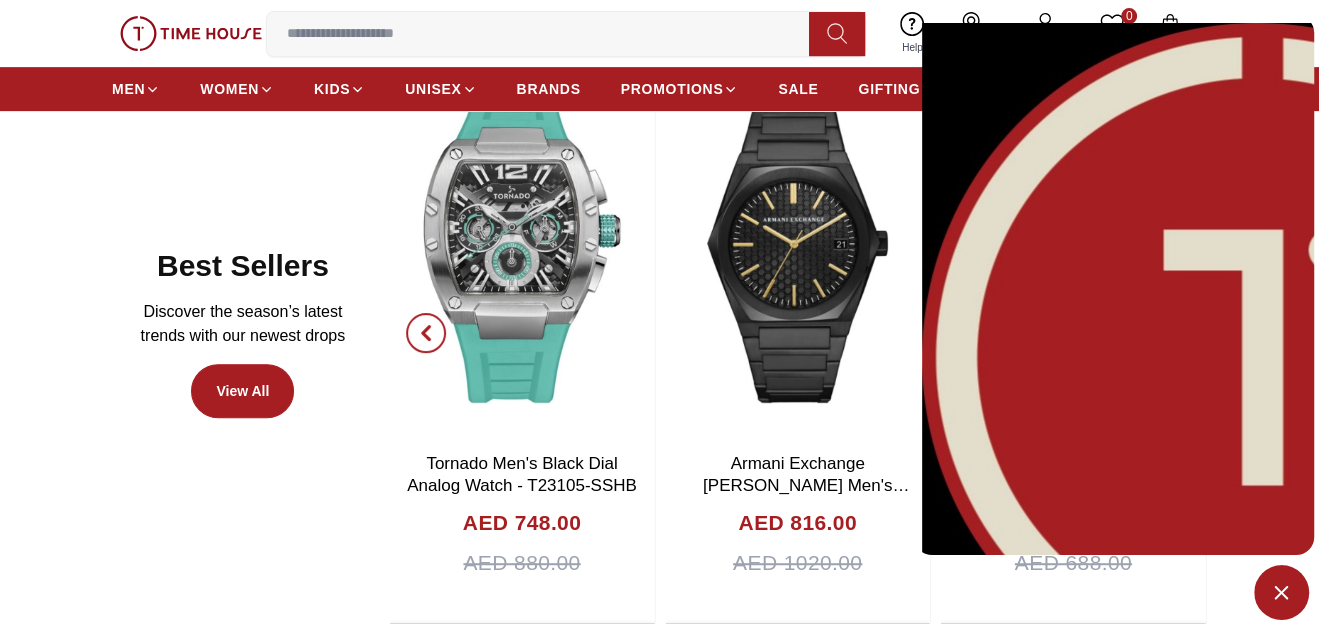 type on "**********" 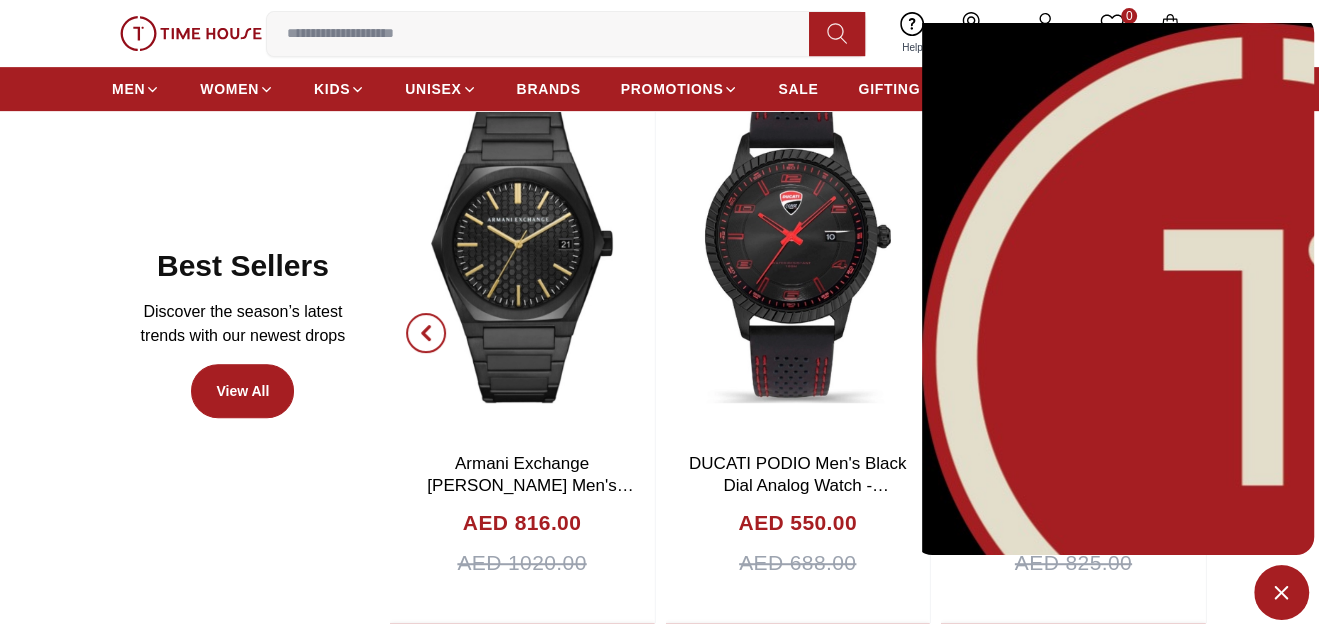 paste on "**********" 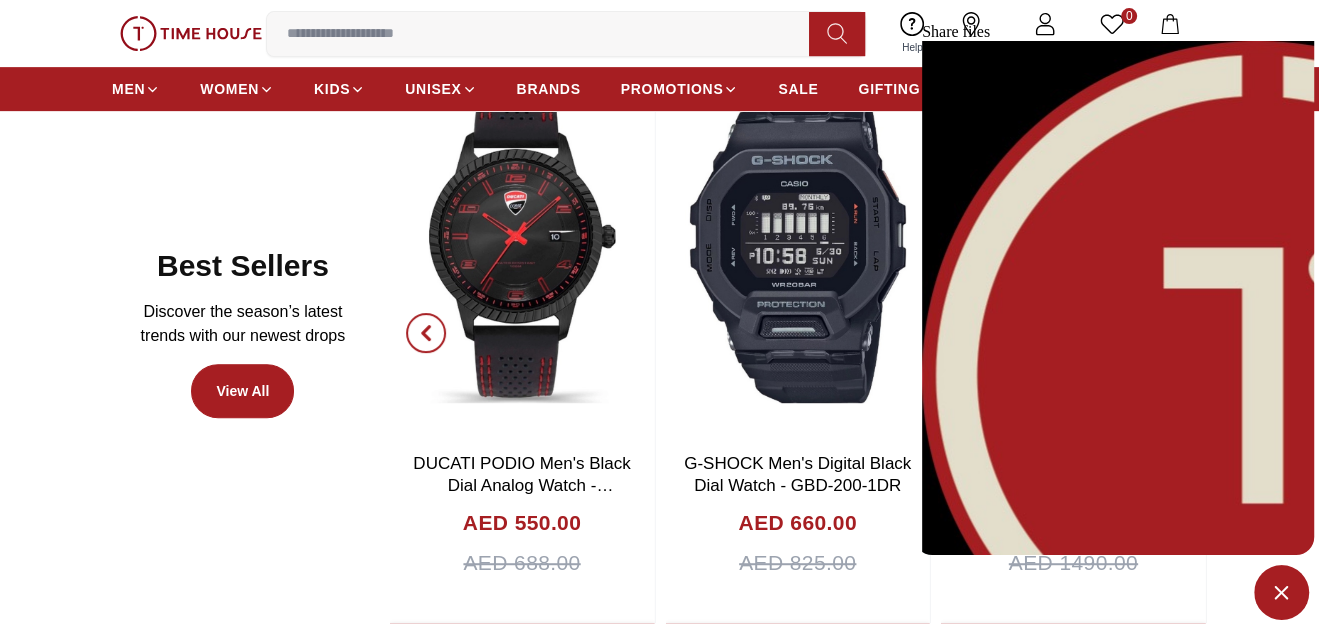 scroll, scrollTop: 861, scrollLeft: 0, axis: vertical 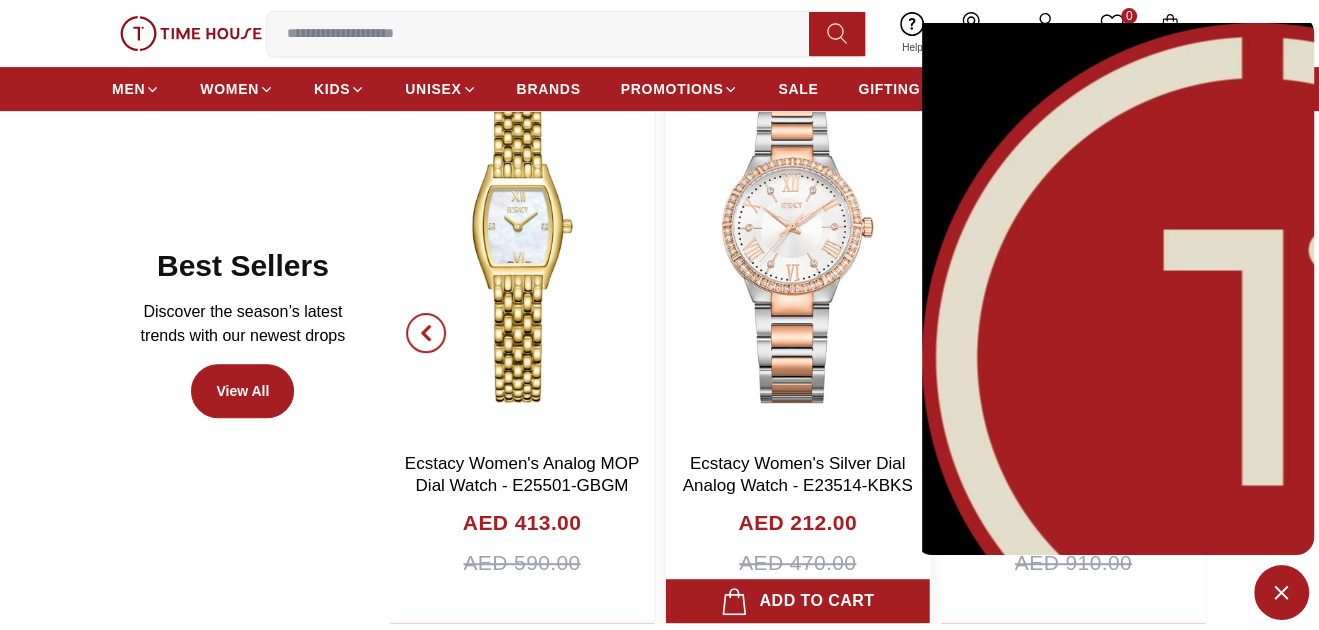 click at bounding box center (797, 243) 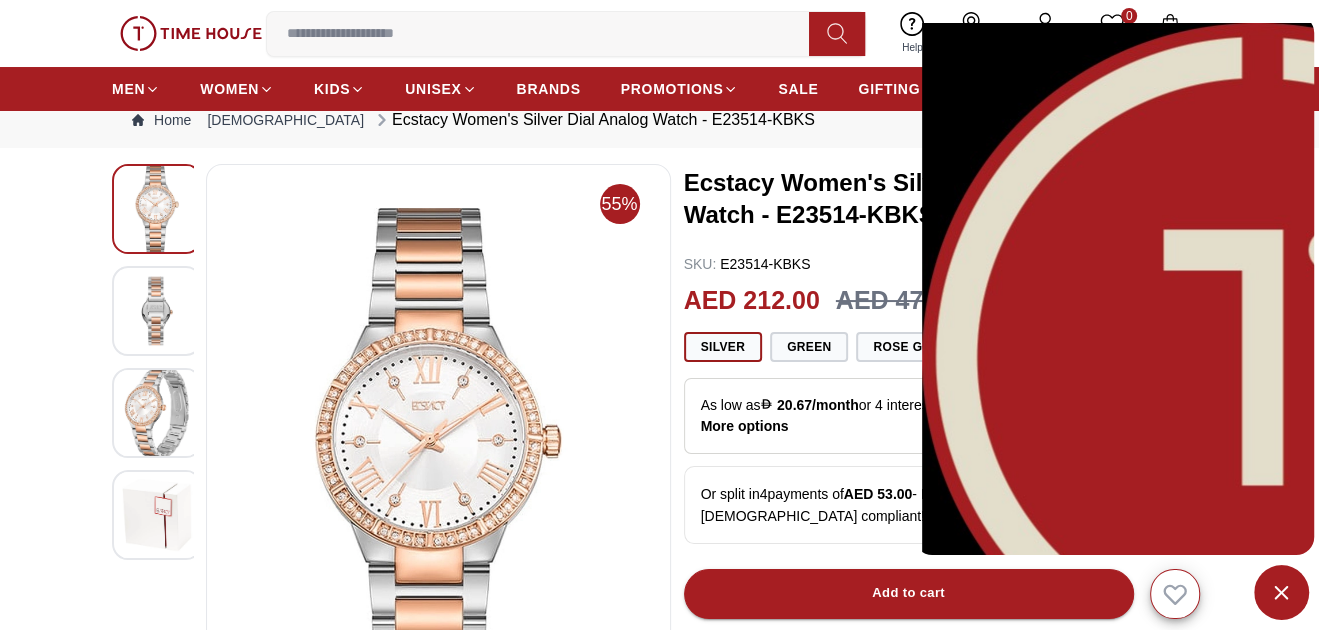 scroll, scrollTop: 99, scrollLeft: 0, axis: vertical 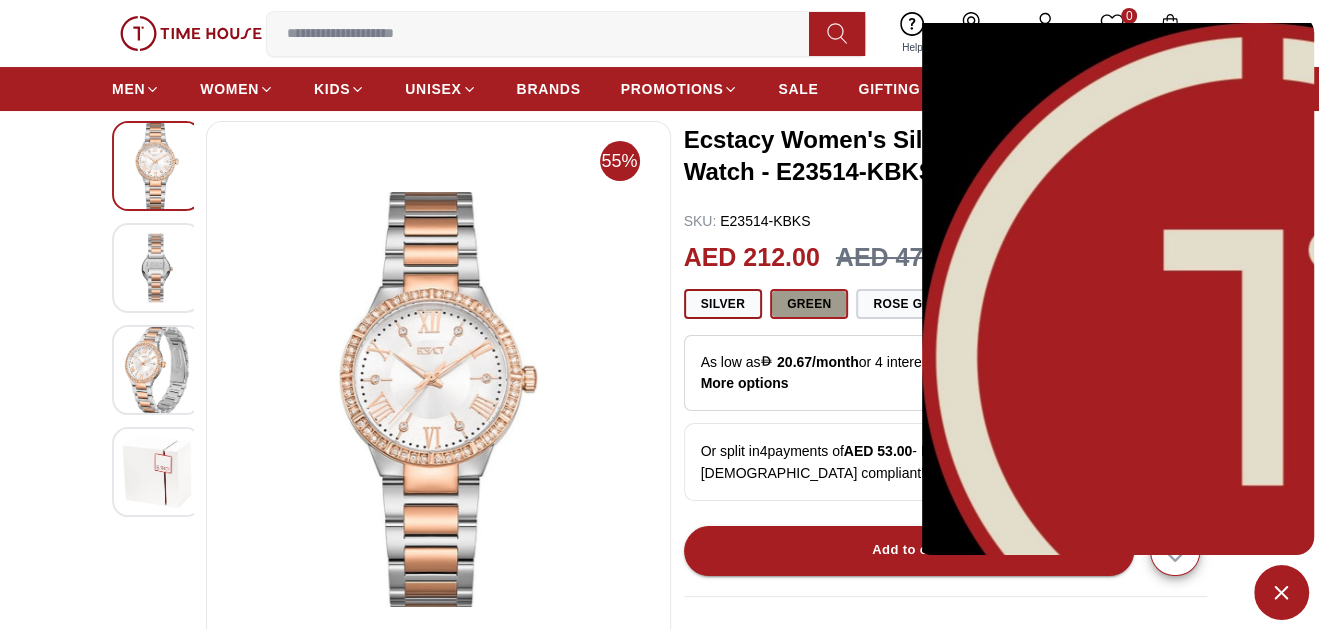 click on "Green" at bounding box center [809, 304] 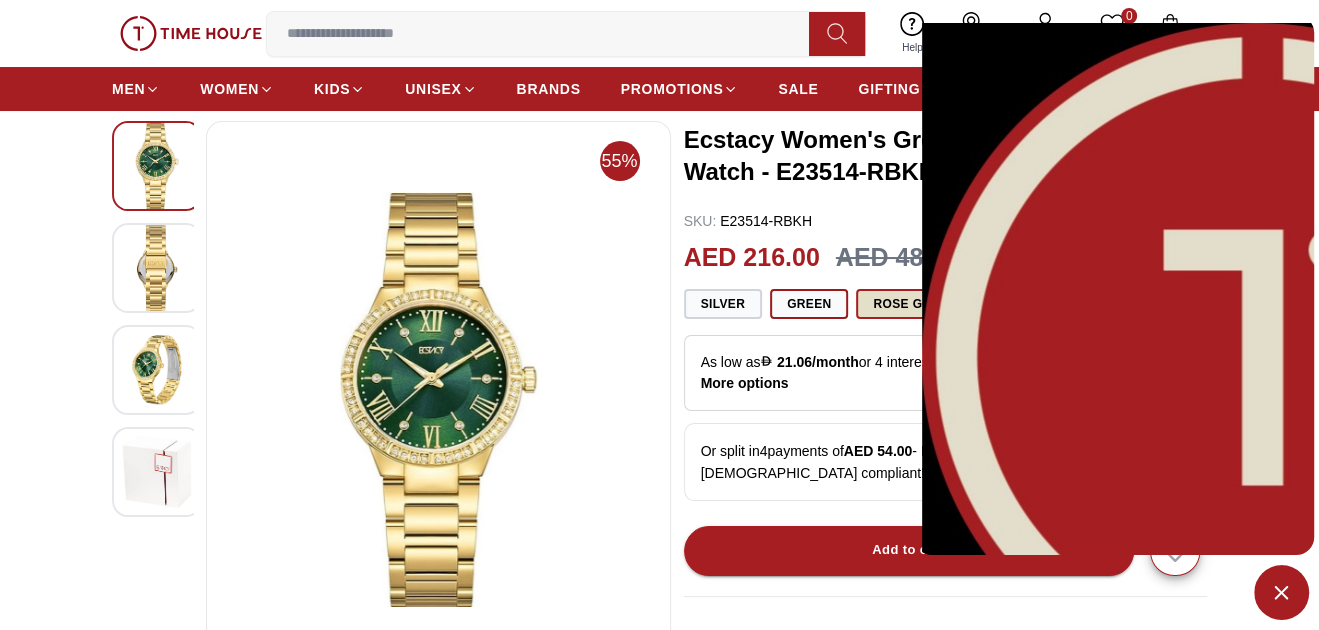 click on "Rose Gold" at bounding box center [910, 304] 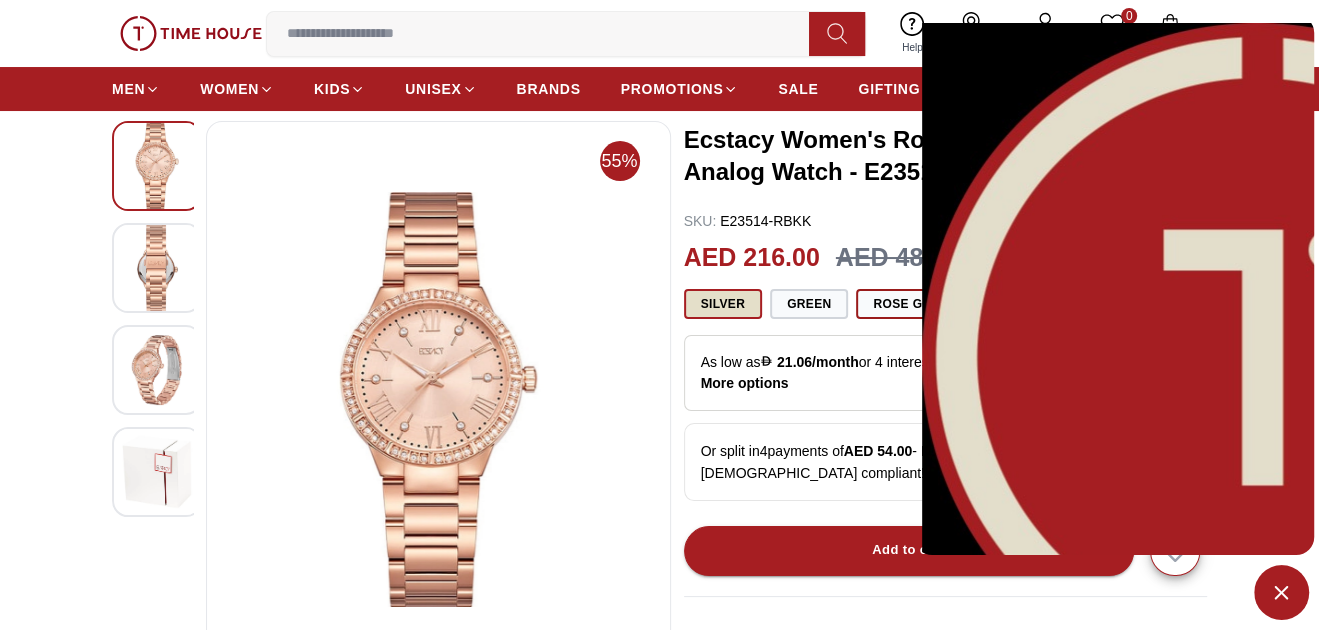 click on "Silver" at bounding box center (723, 304) 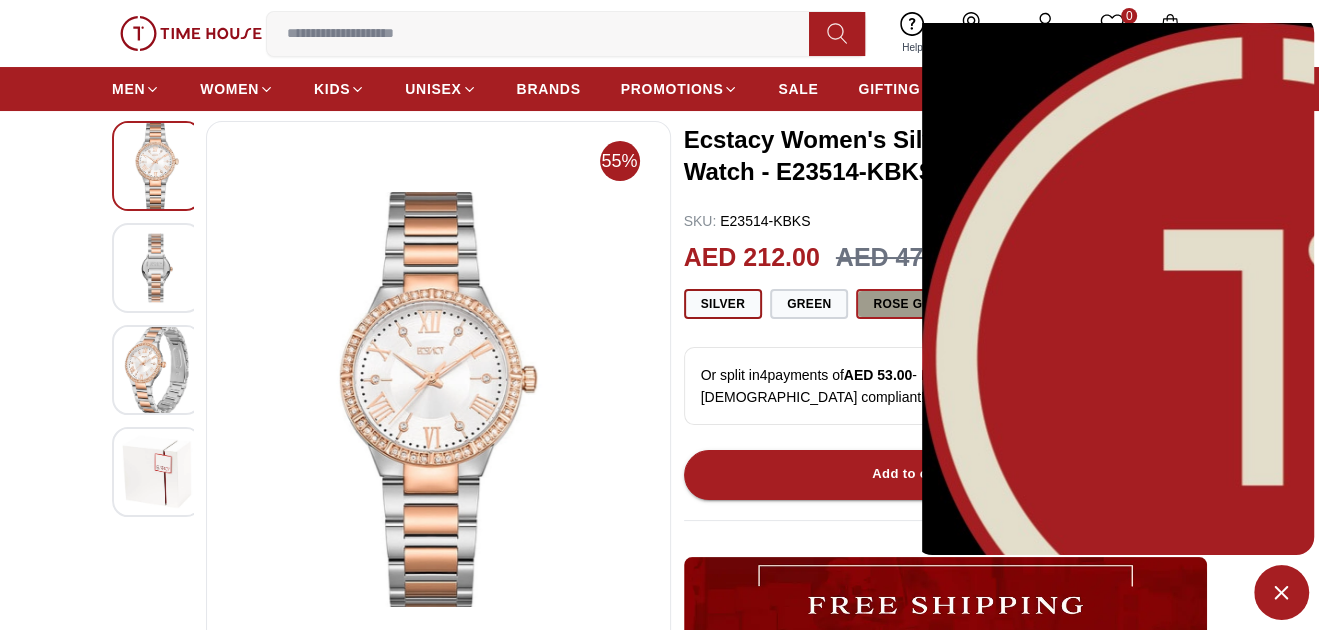 click on "Rose Gold" at bounding box center [910, 304] 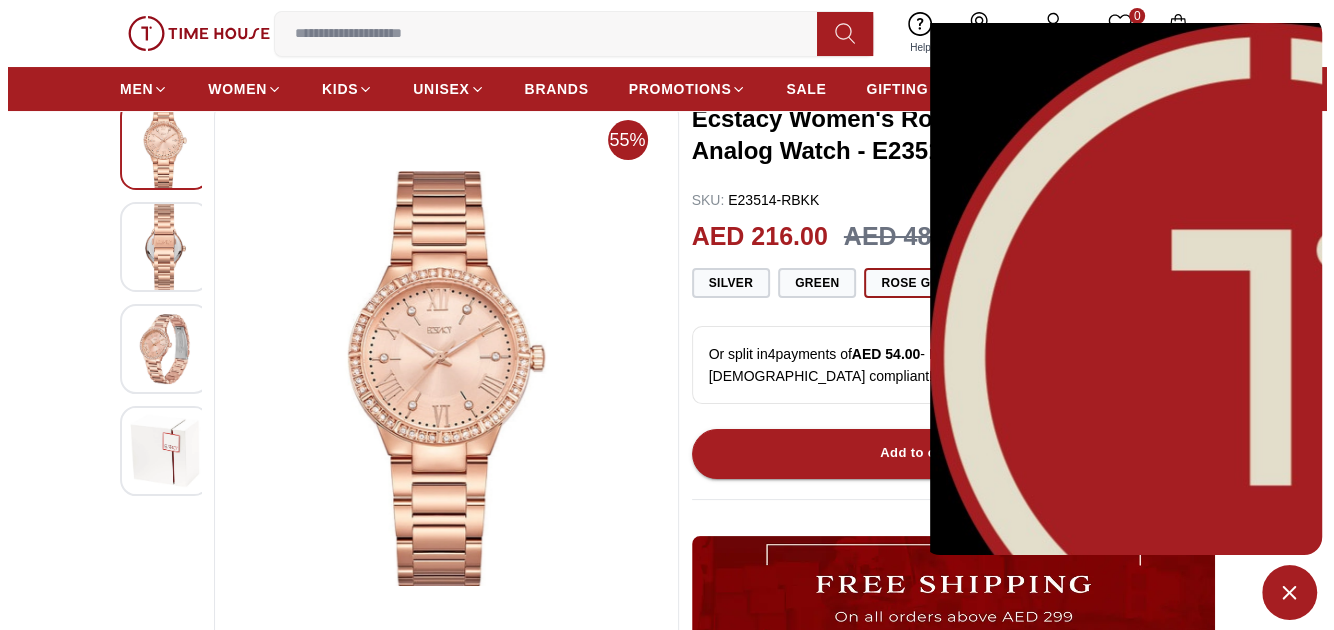 scroll, scrollTop: 99, scrollLeft: 0, axis: vertical 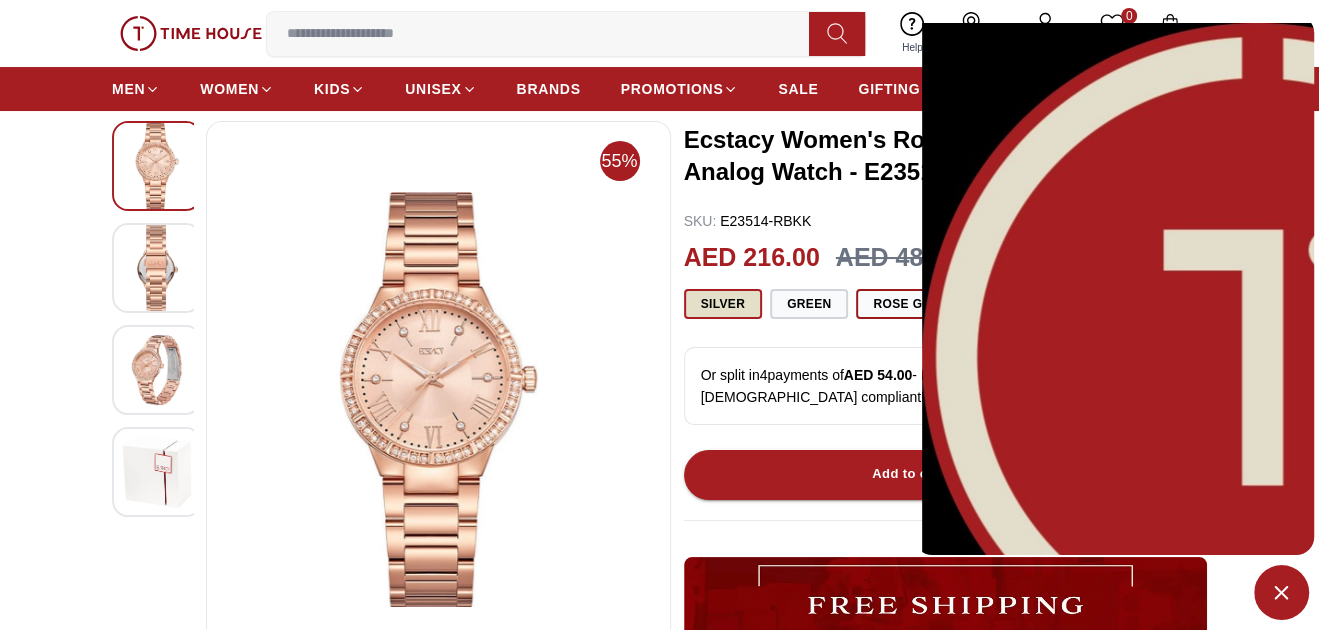 click on "Silver" at bounding box center [723, 304] 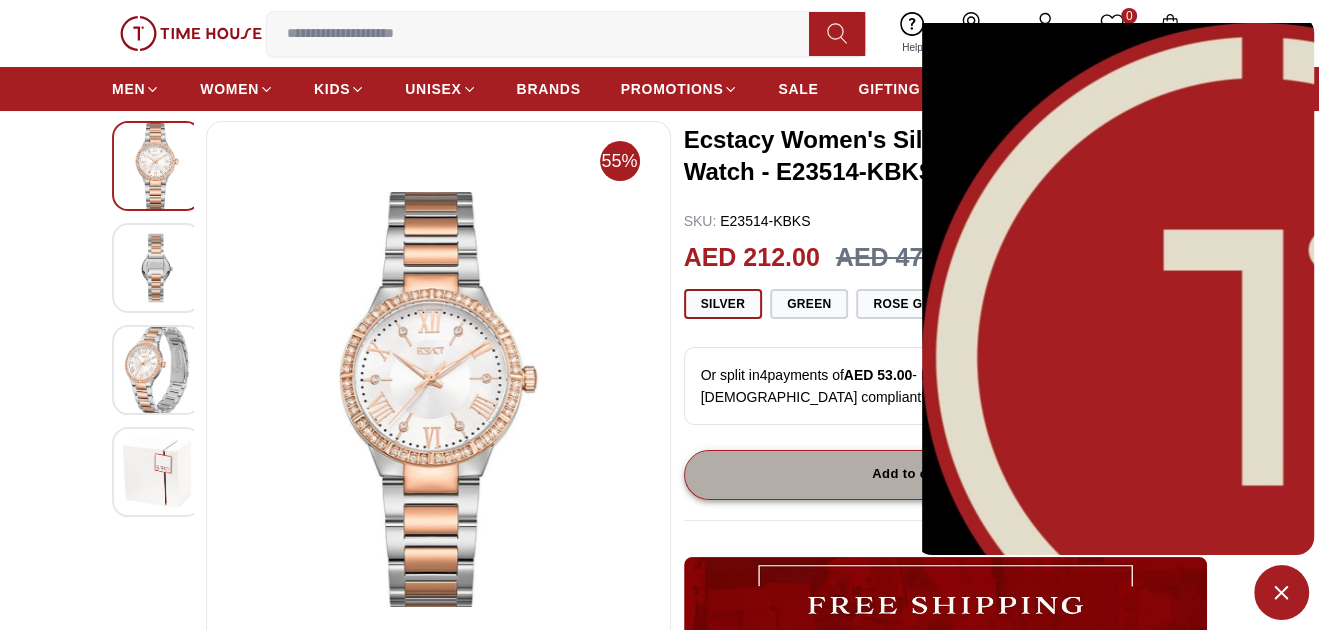 click on "Add to cart" at bounding box center (909, 475) 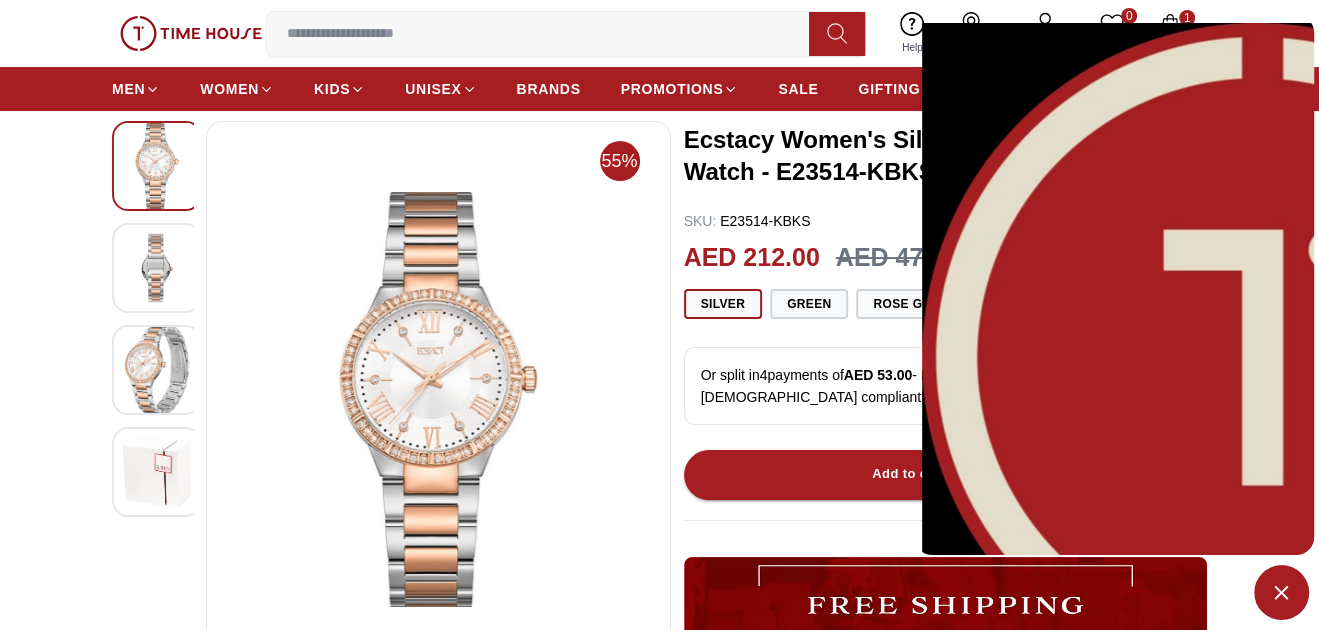 click on "1 My Bag" at bounding box center (1170, 33) 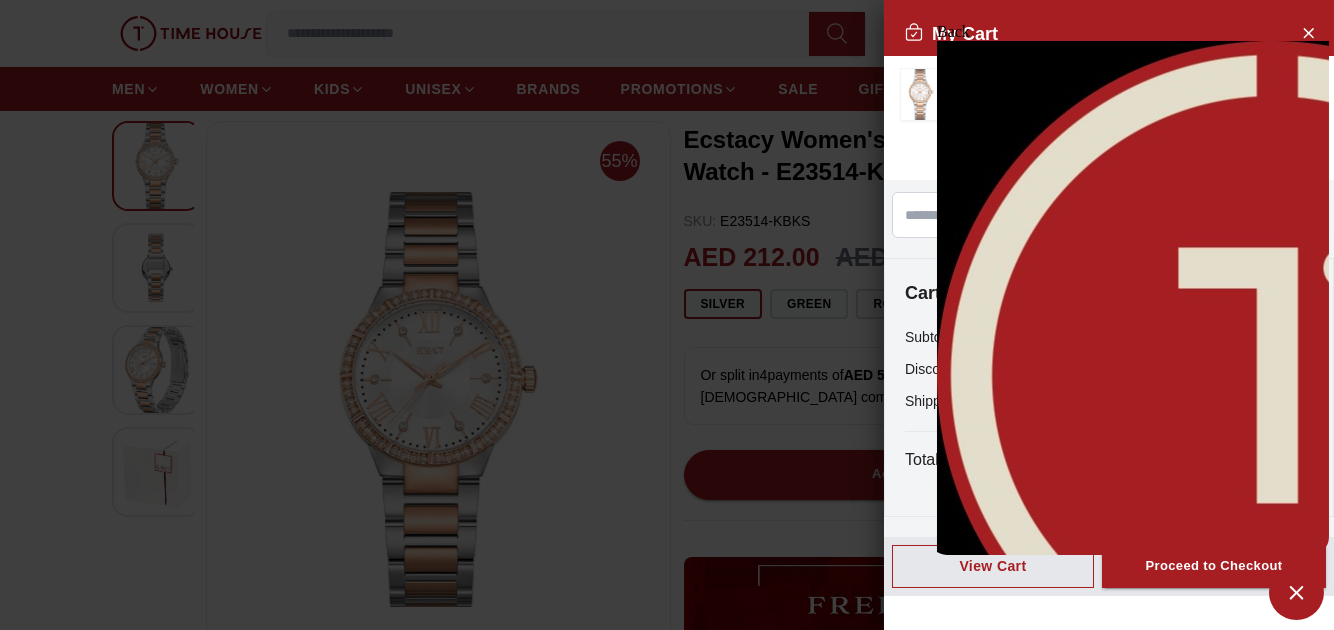 click at bounding box center [936, 41] 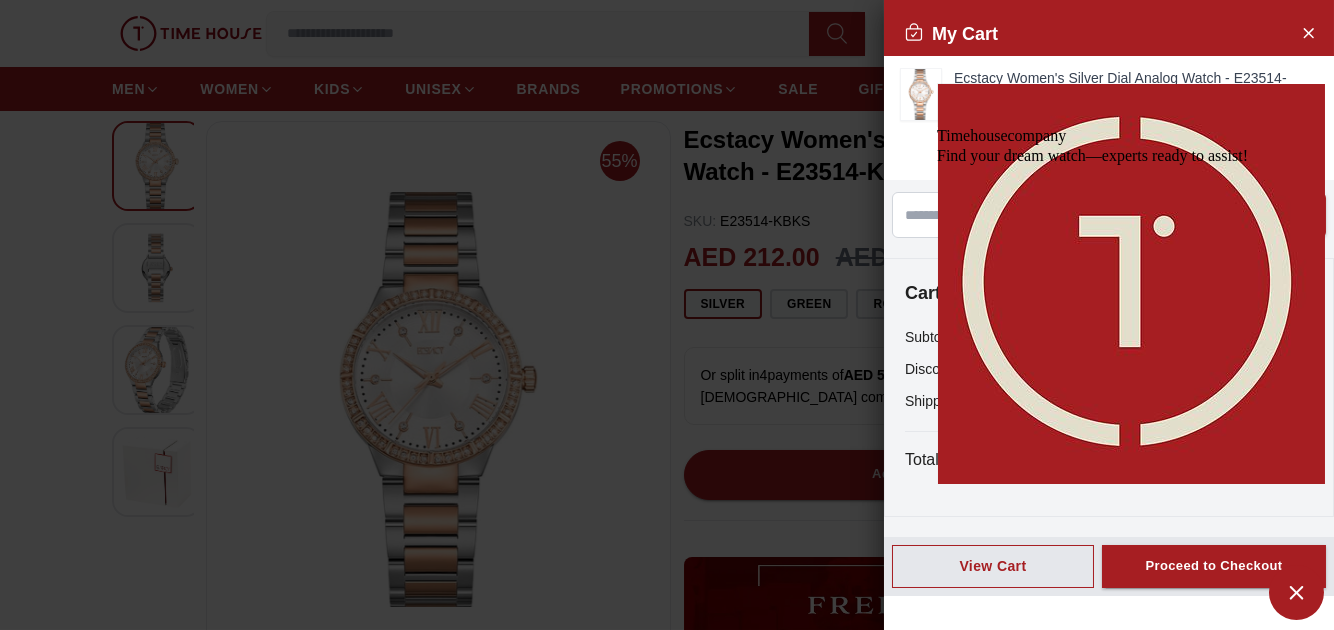 click at bounding box center (1130, 284) 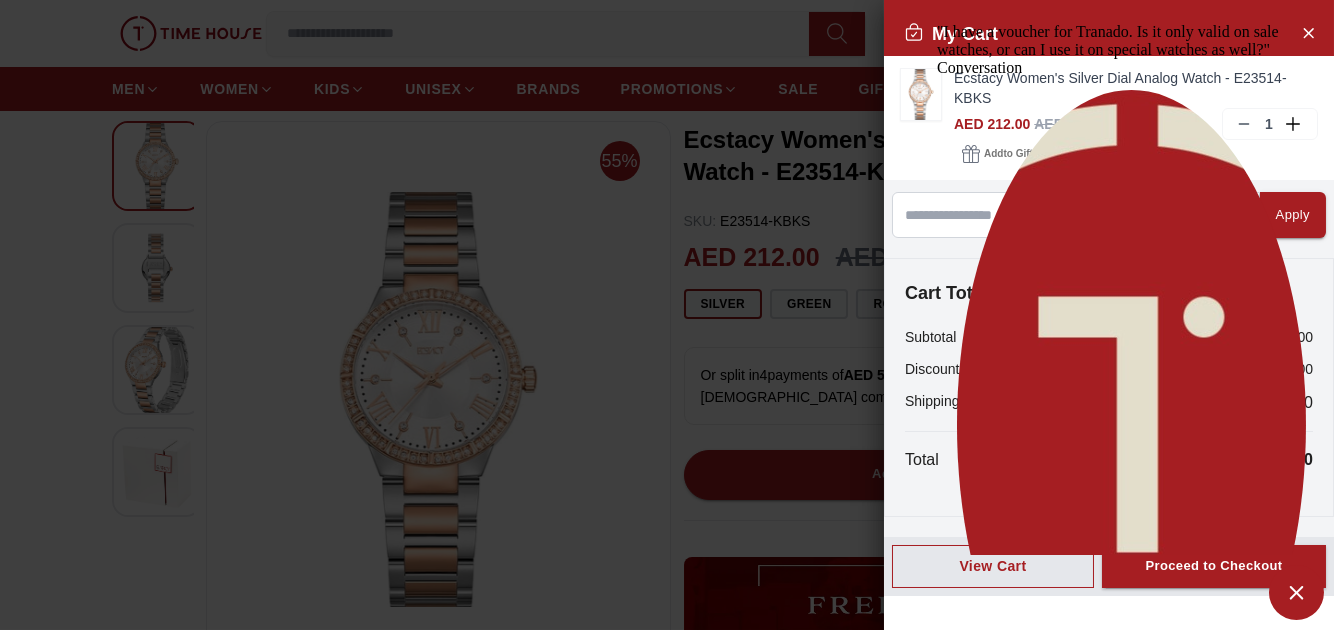 click on ""I have a voucher for Tranado. Is it only valid on sale watches, or can I use it on special watches as well?"" at bounding box center [1084, 806] 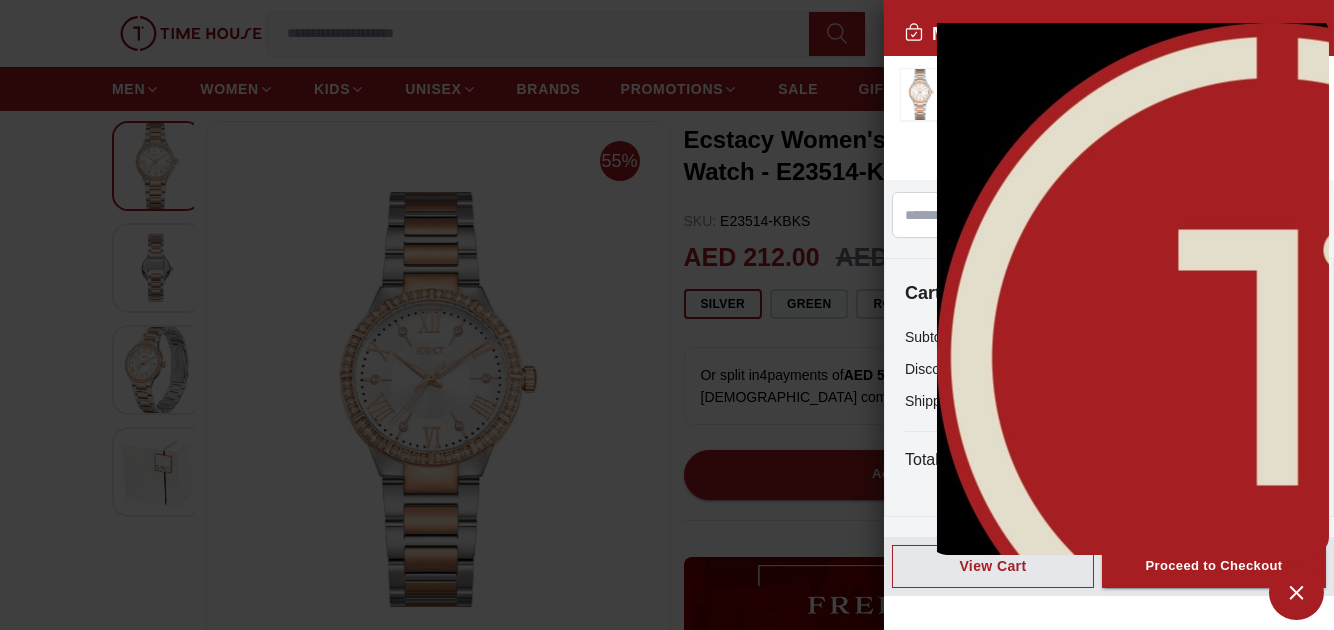 scroll, scrollTop: 861, scrollLeft: 0, axis: vertical 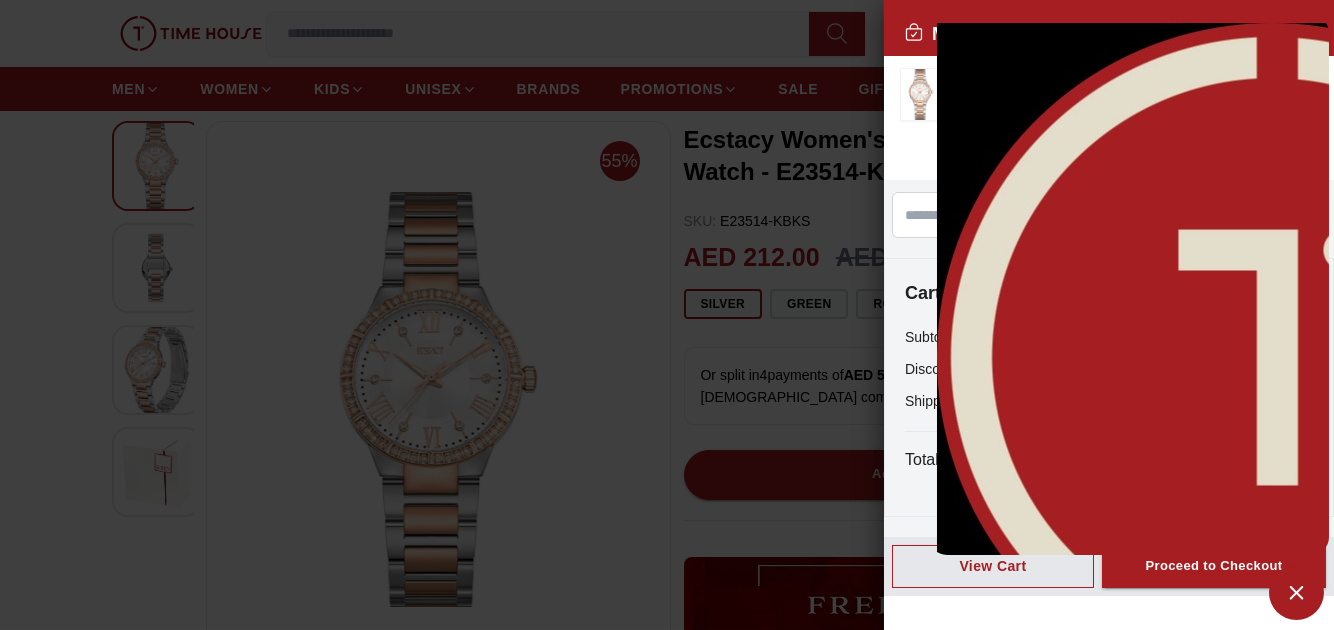 click at bounding box center [1128, 1523] 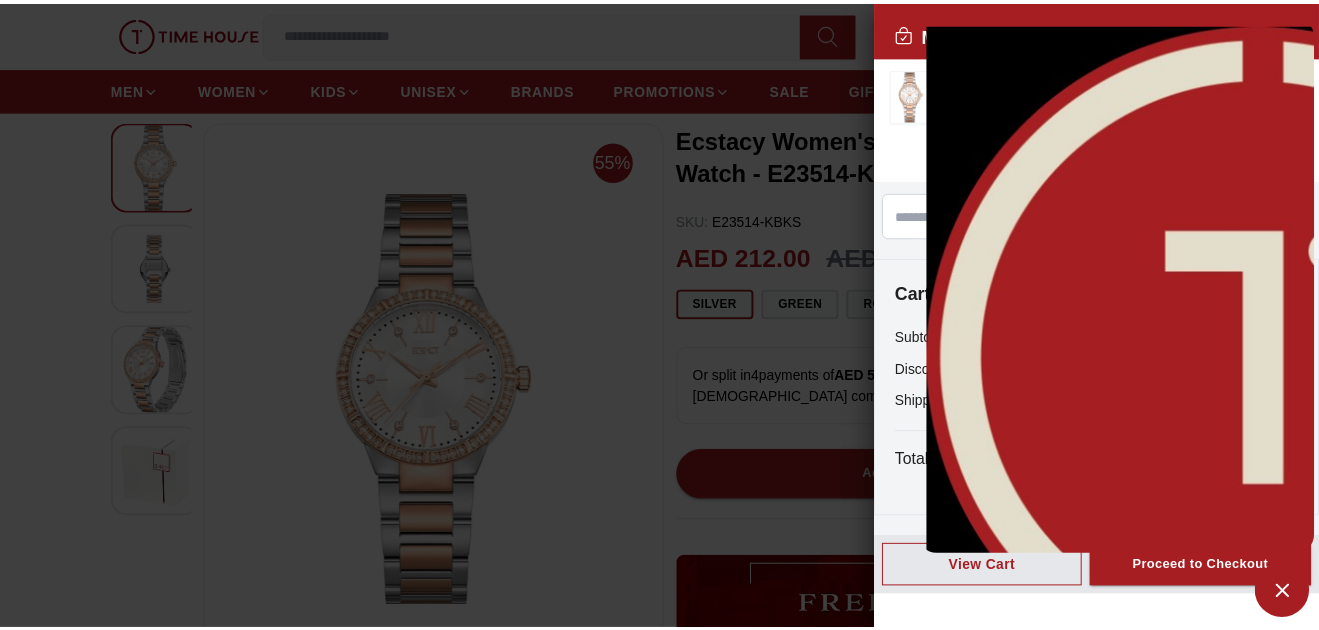 scroll, scrollTop: 909, scrollLeft: 0, axis: vertical 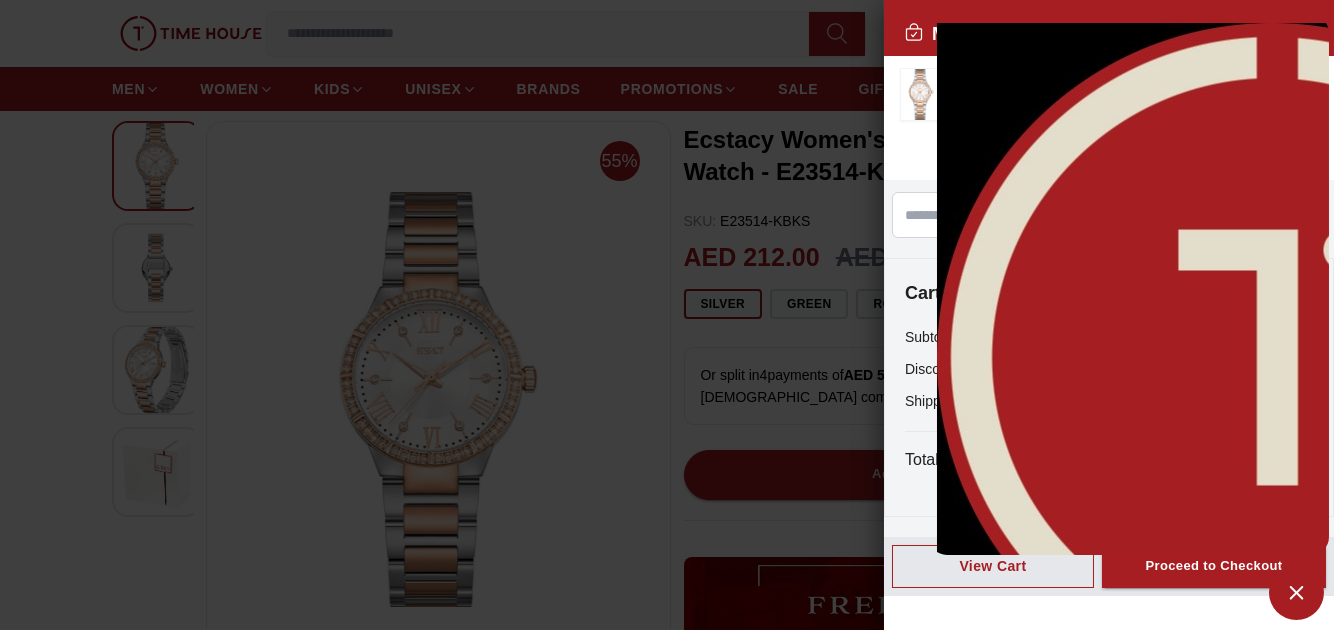 click at bounding box center [1296, 592] 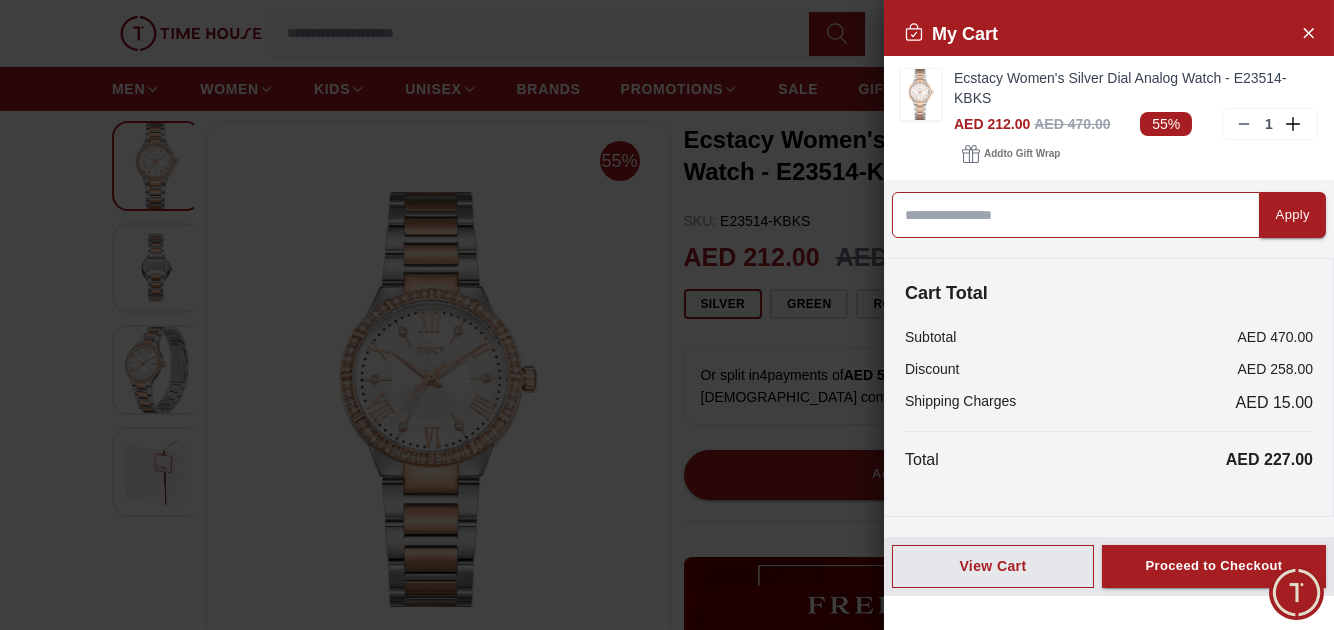 click at bounding box center [1076, 215] 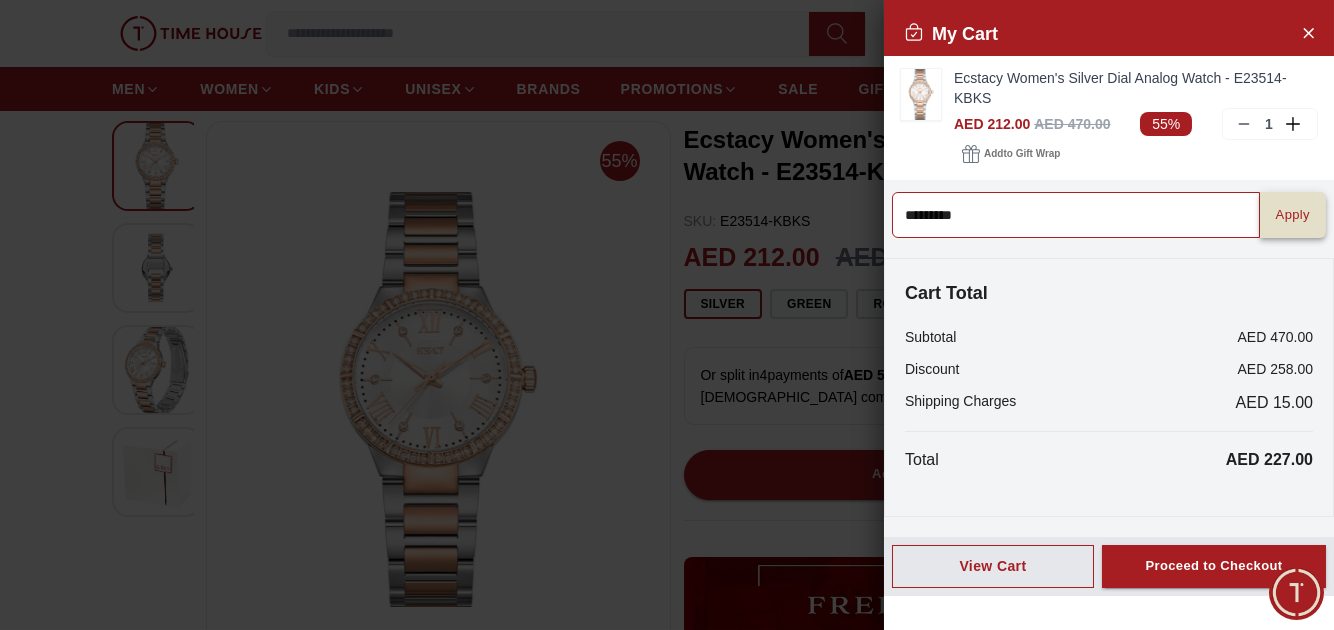 type on "*********" 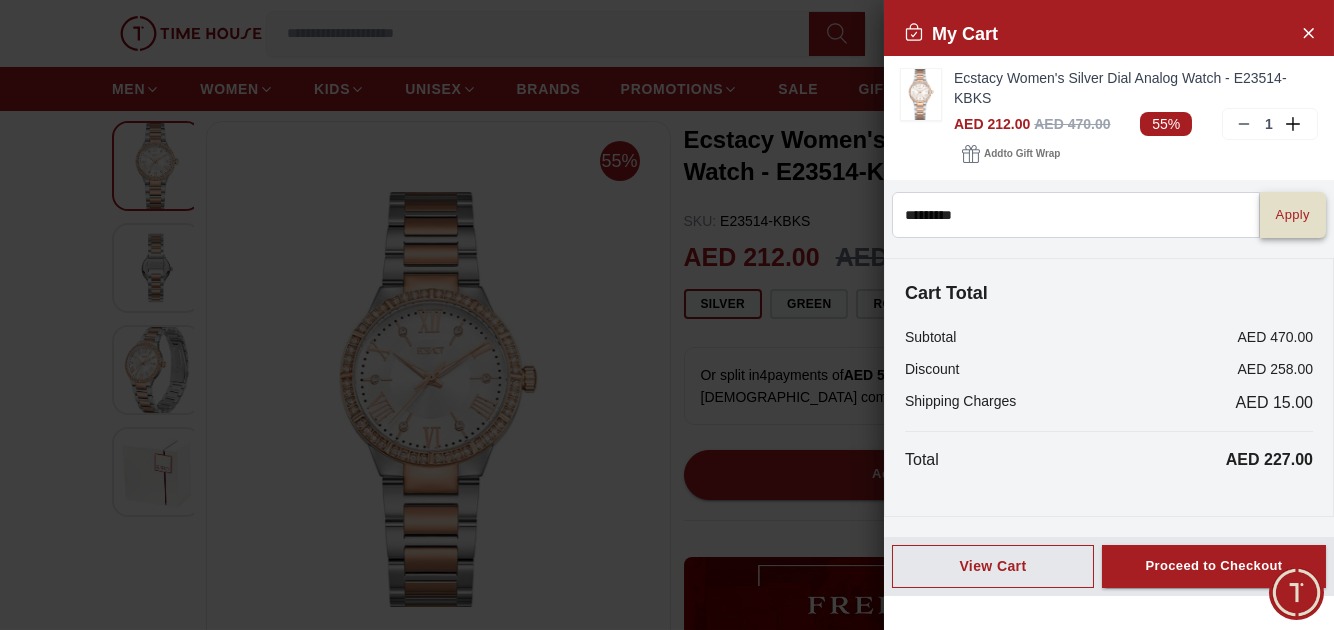 click on "Apply" at bounding box center [1293, 215] 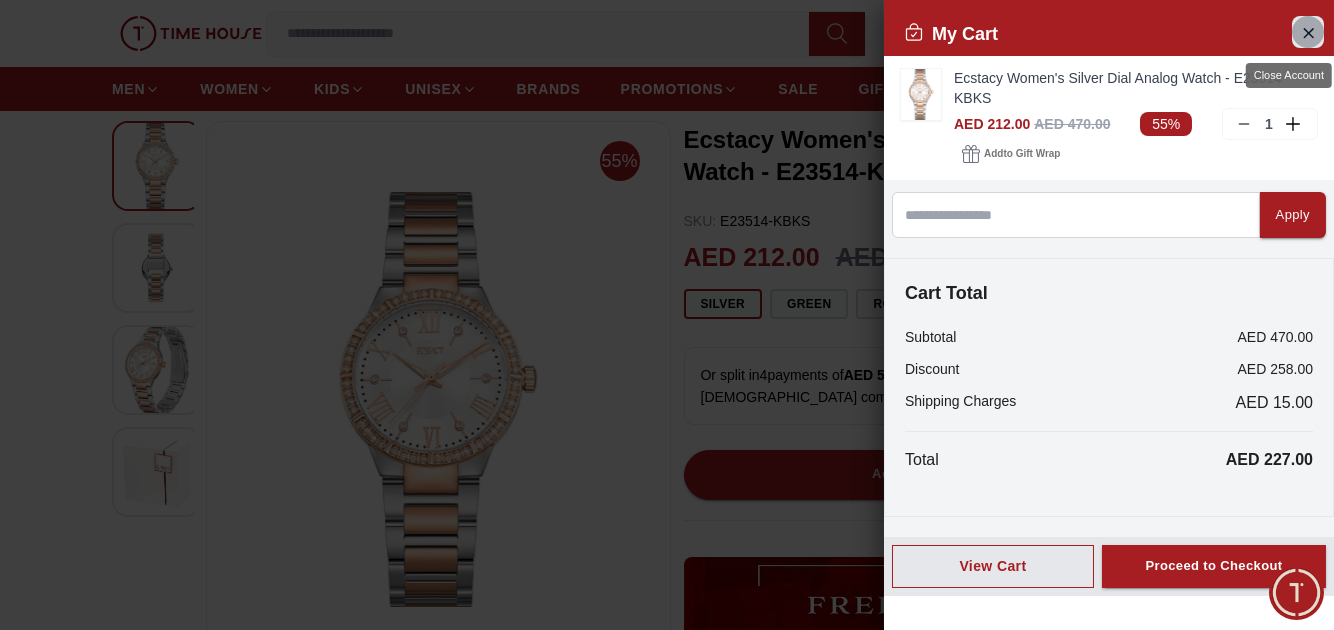 click 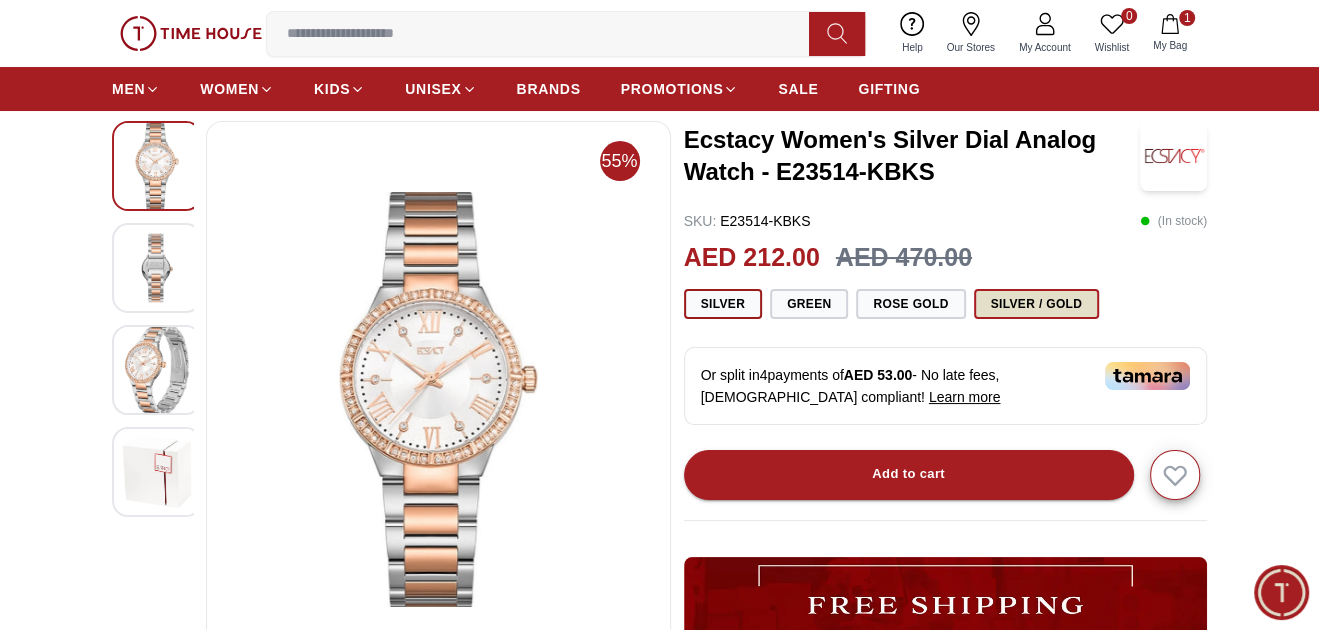 click on "Silver / Gold" at bounding box center (1037, 304) 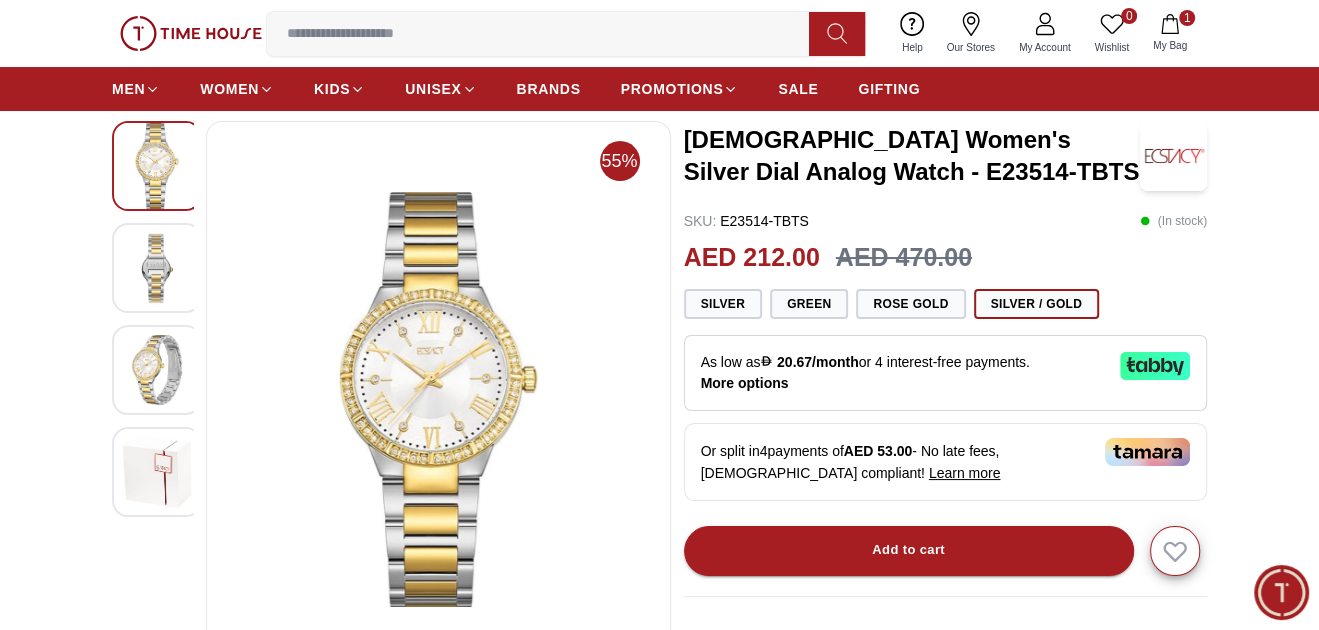 scroll, scrollTop: 0, scrollLeft: 0, axis: both 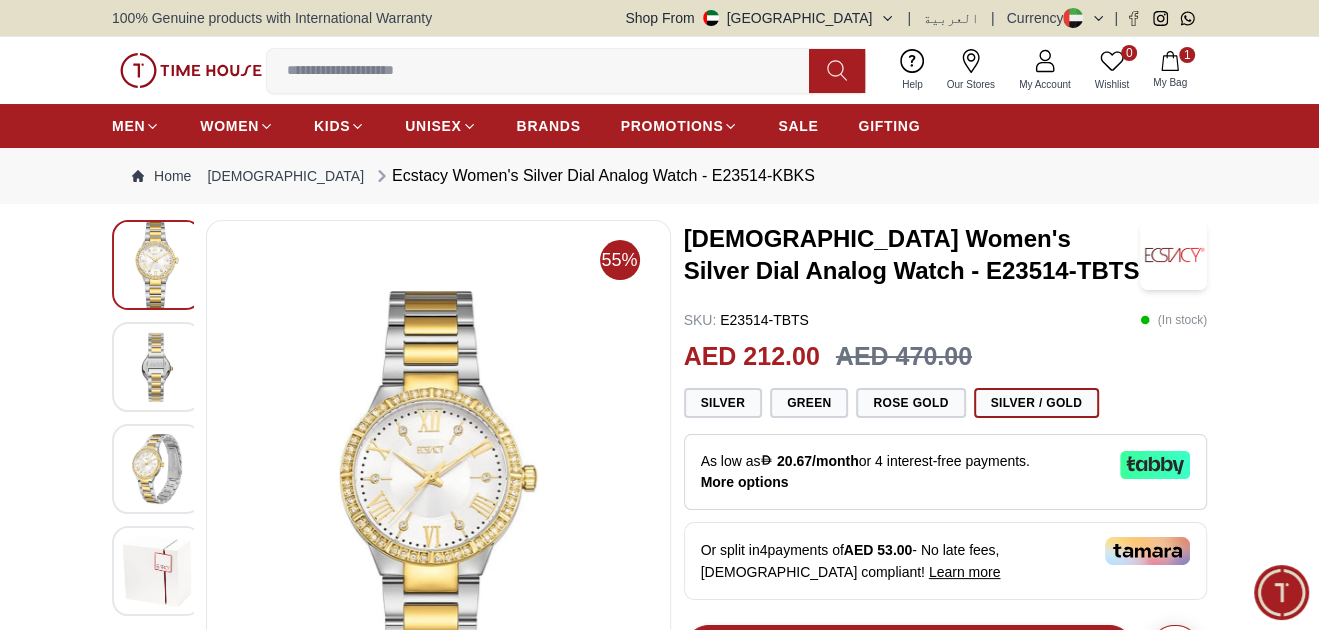 click at bounding box center [1281, 592] 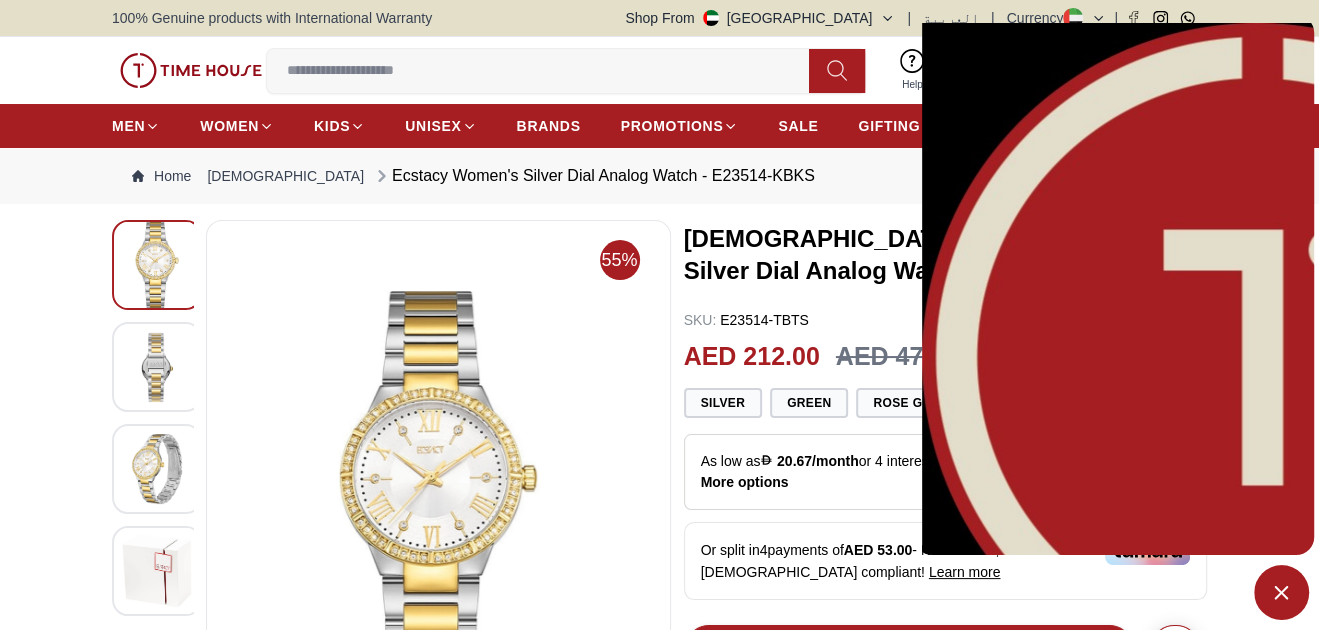 click at bounding box center [1114, 1565] 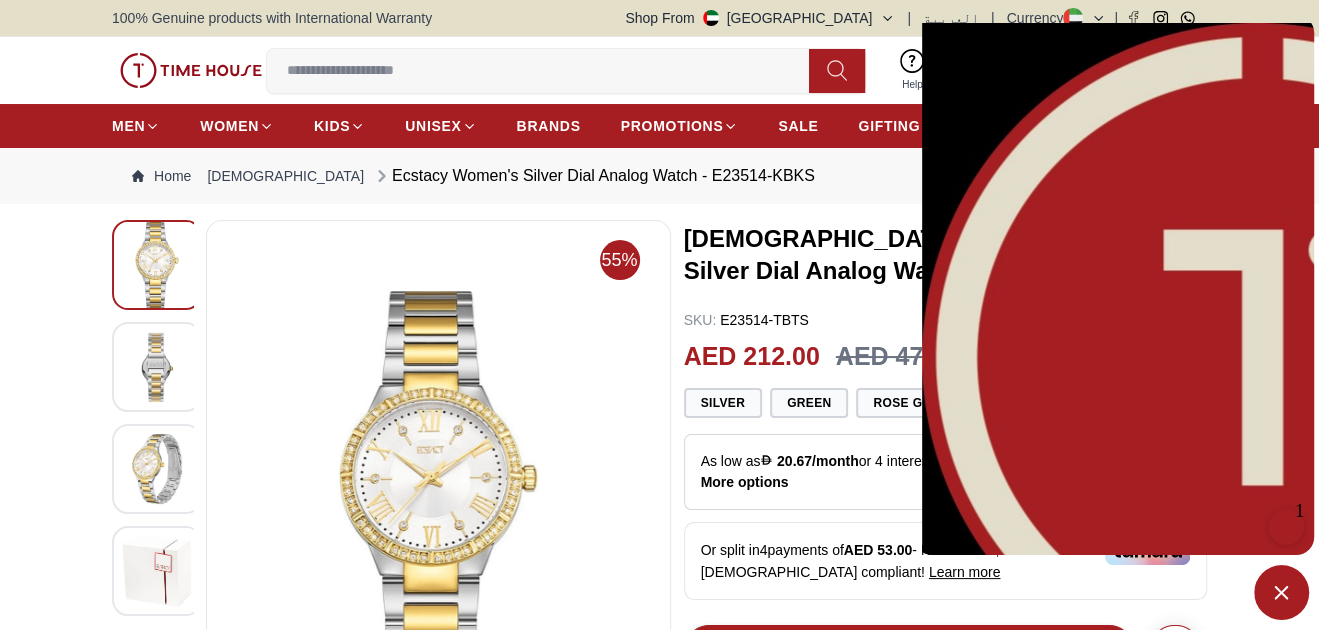 scroll, scrollTop: 1036, scrollLeft: 0, axis: vertical 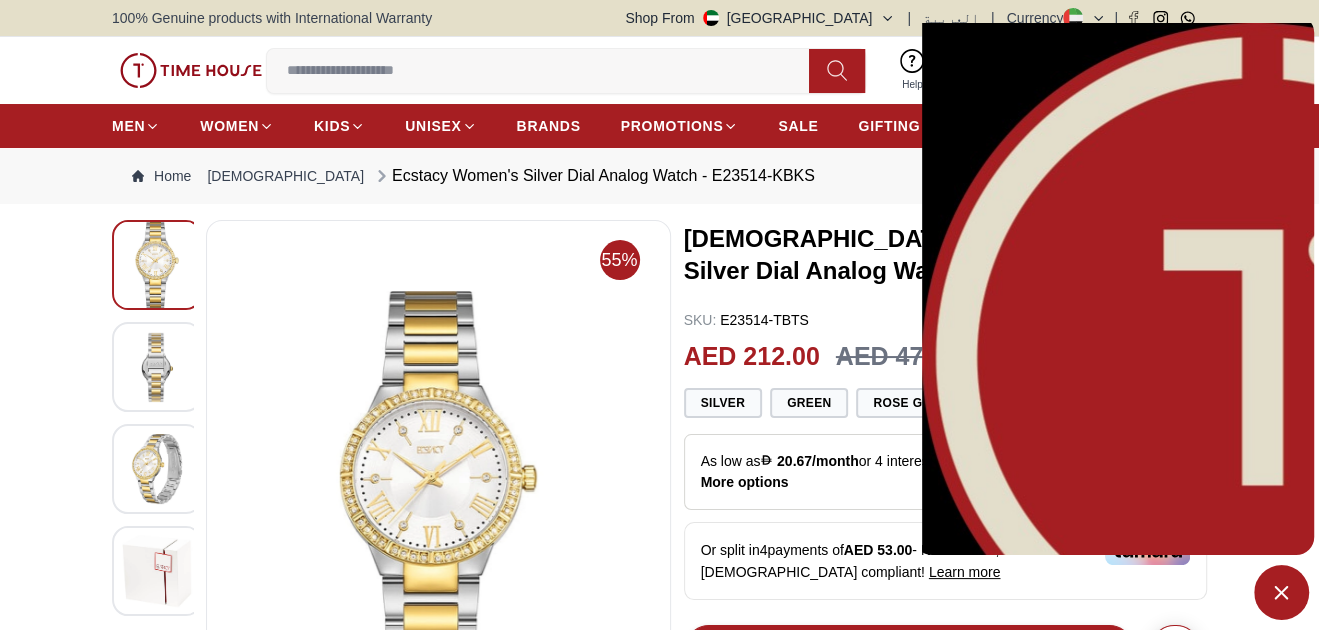 click at bounding box center (1114, 1643) 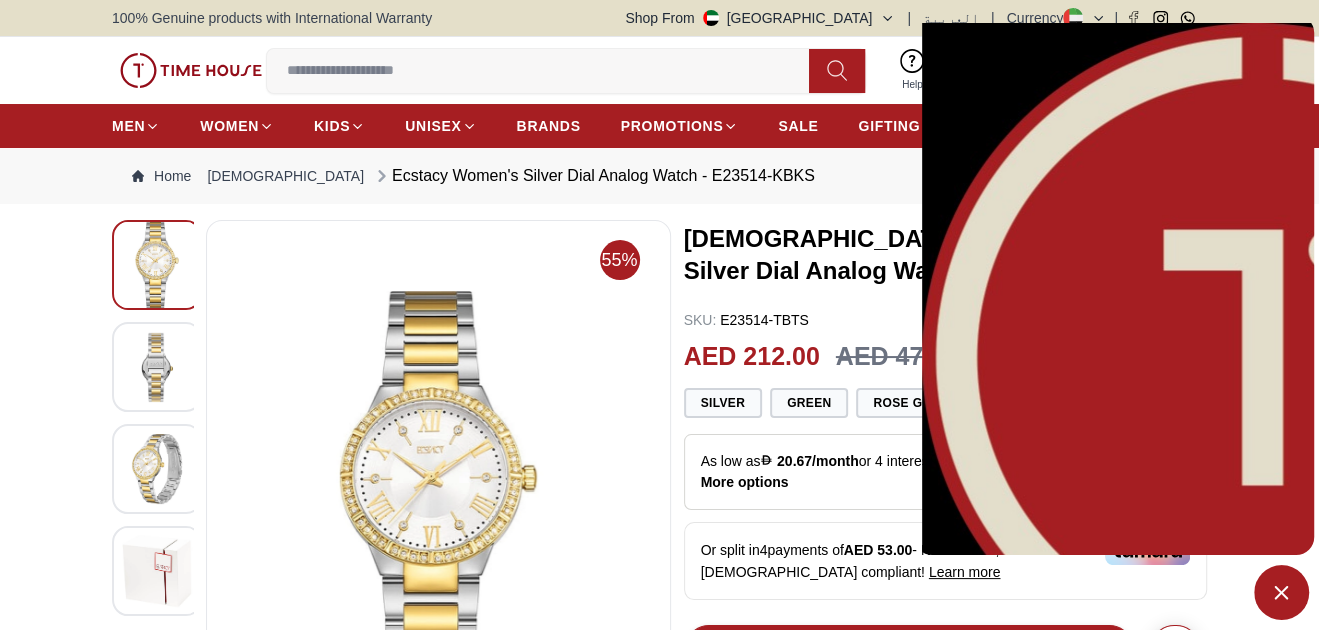 click on "0 Wishlist Help Our Stores My Account 0 Wishlist 1 My Bag" at bounding box center (659, 70) 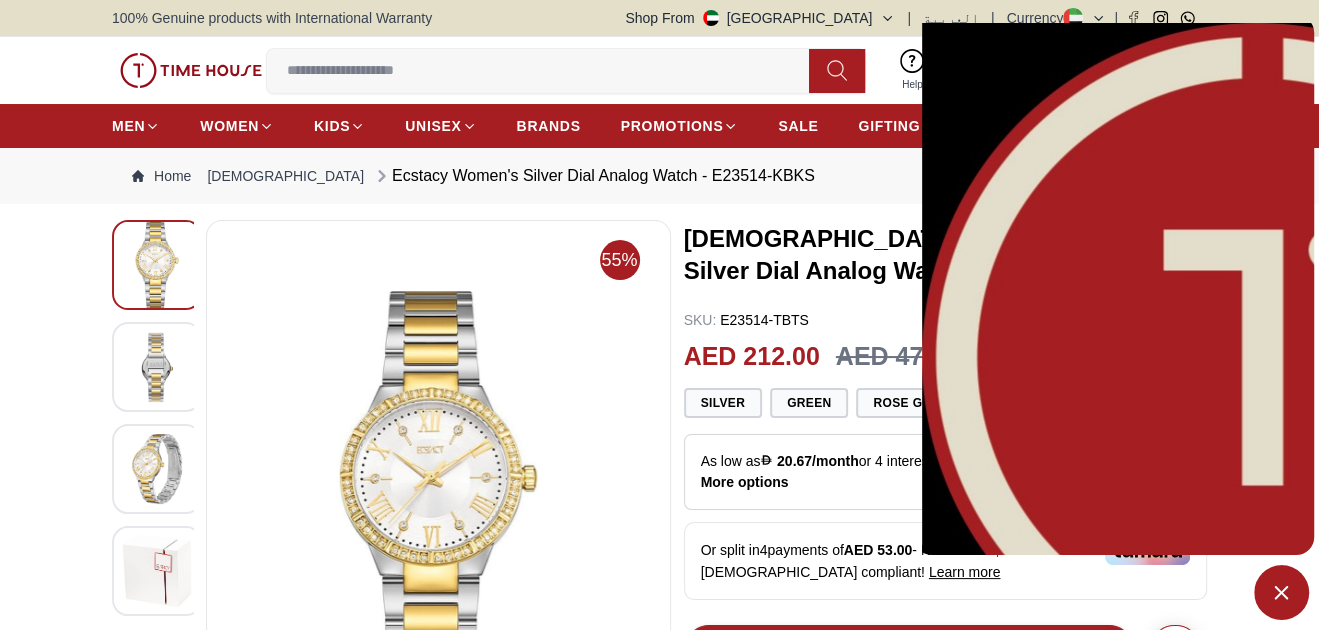 click at bounding box center [1281, 592] 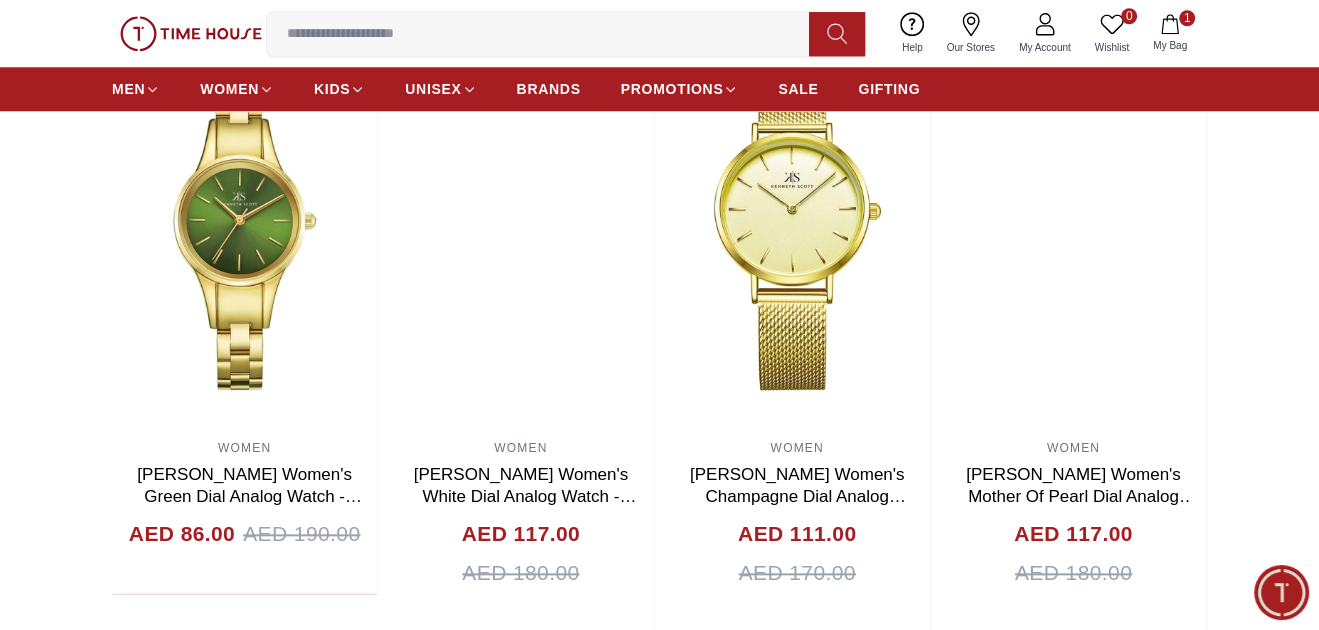 scroll, scrollTop: 1300, scrollLeft: 0, axis: vertical 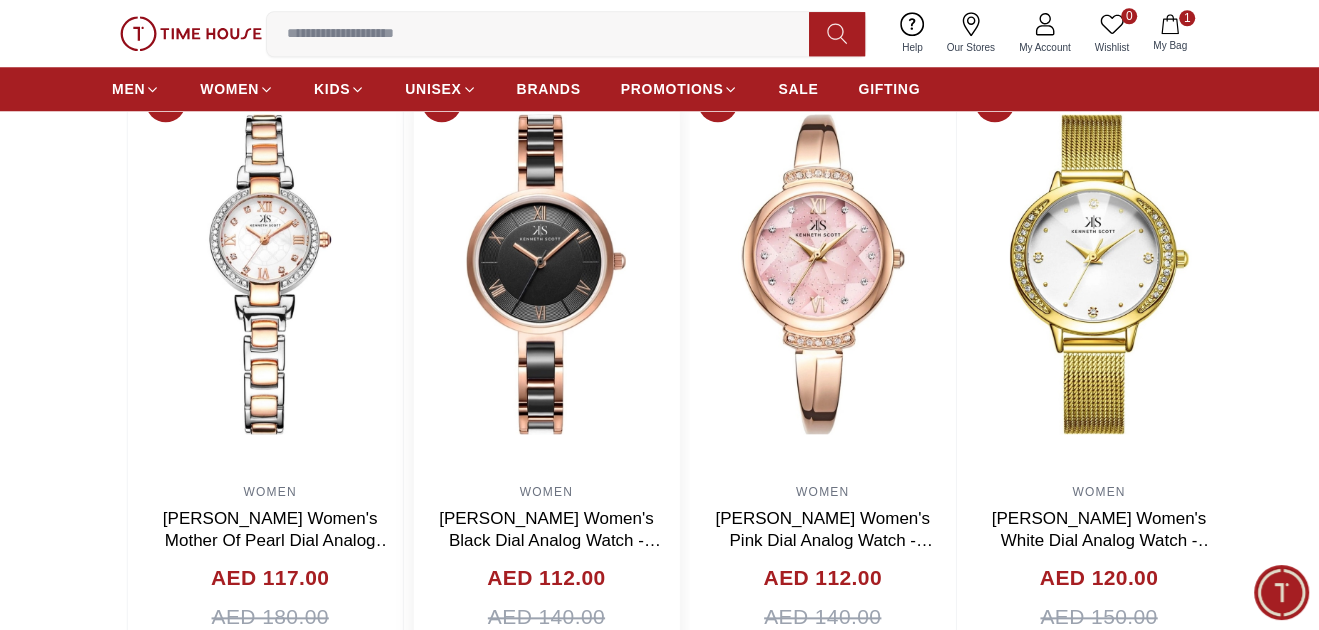 click at bounding box center (546, 274) 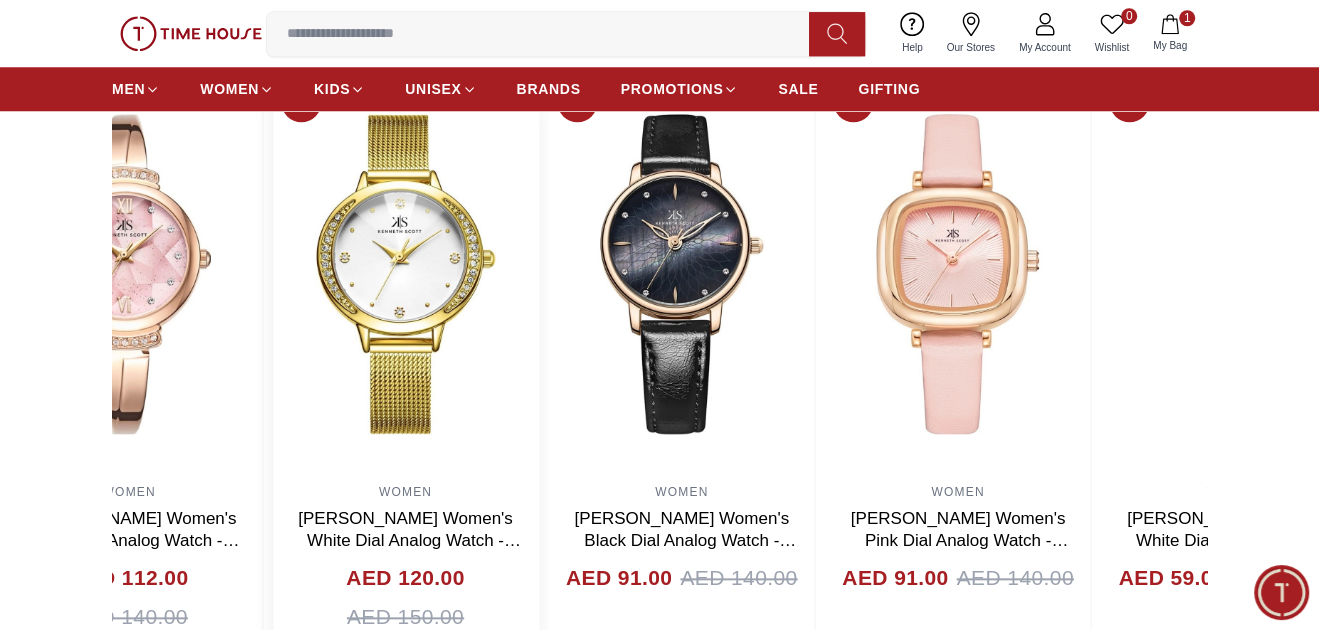 click at bounding box center [405, 274] 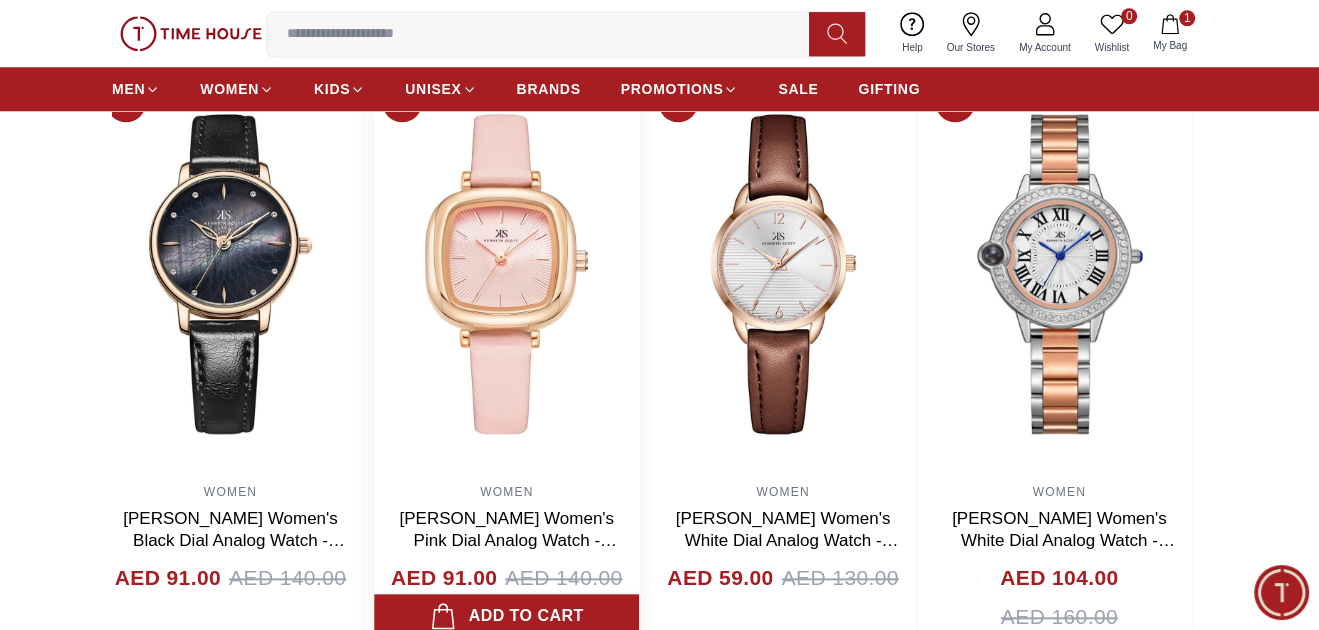 click at bounding box center [506, 274] 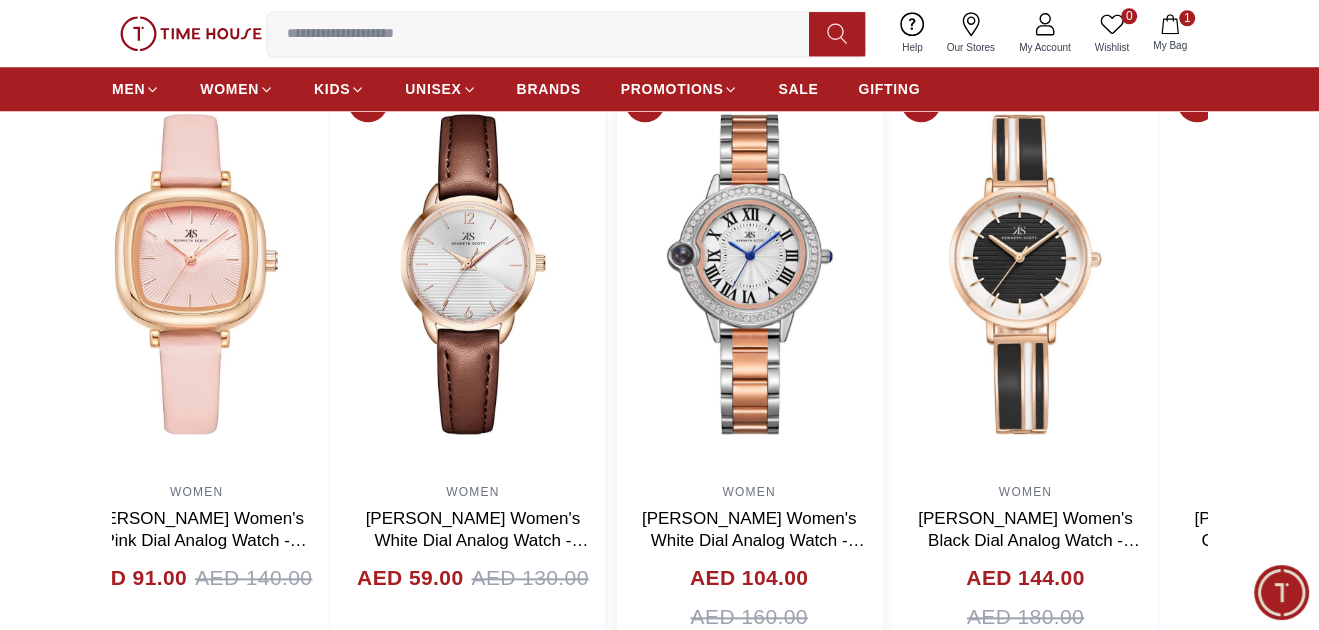 click at bounding box center (748, 274) 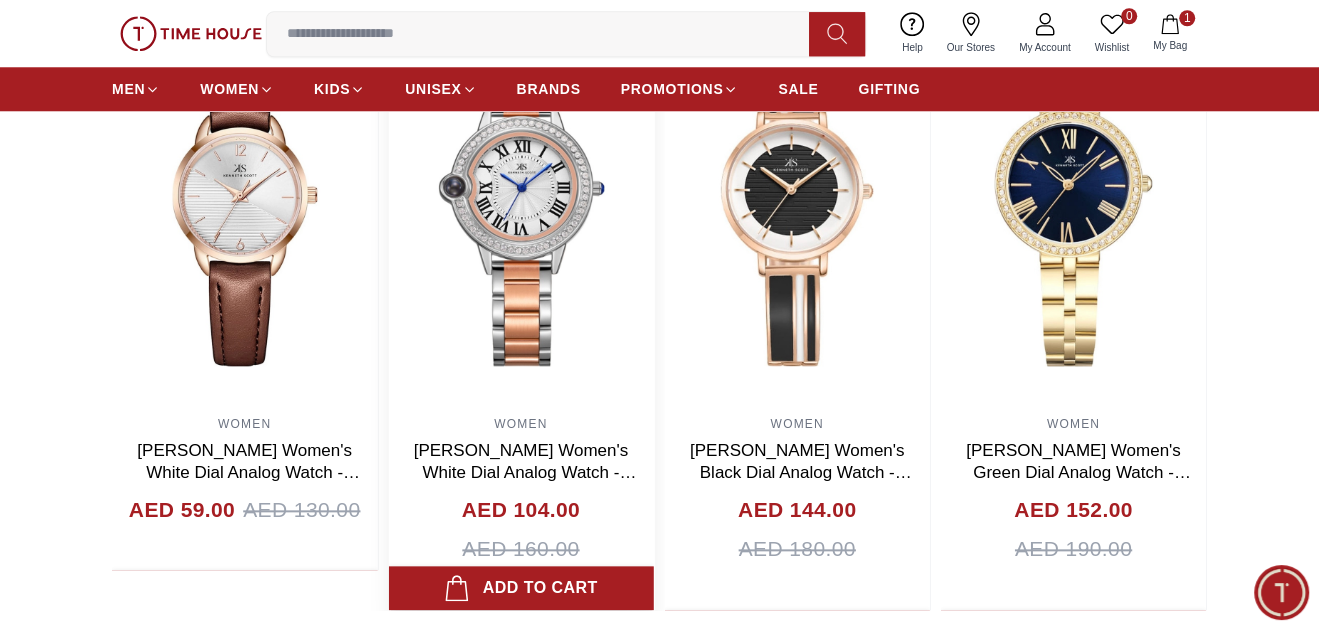 scroll, scrollTop: 1400, scrollLeft: 0, axis: vertical 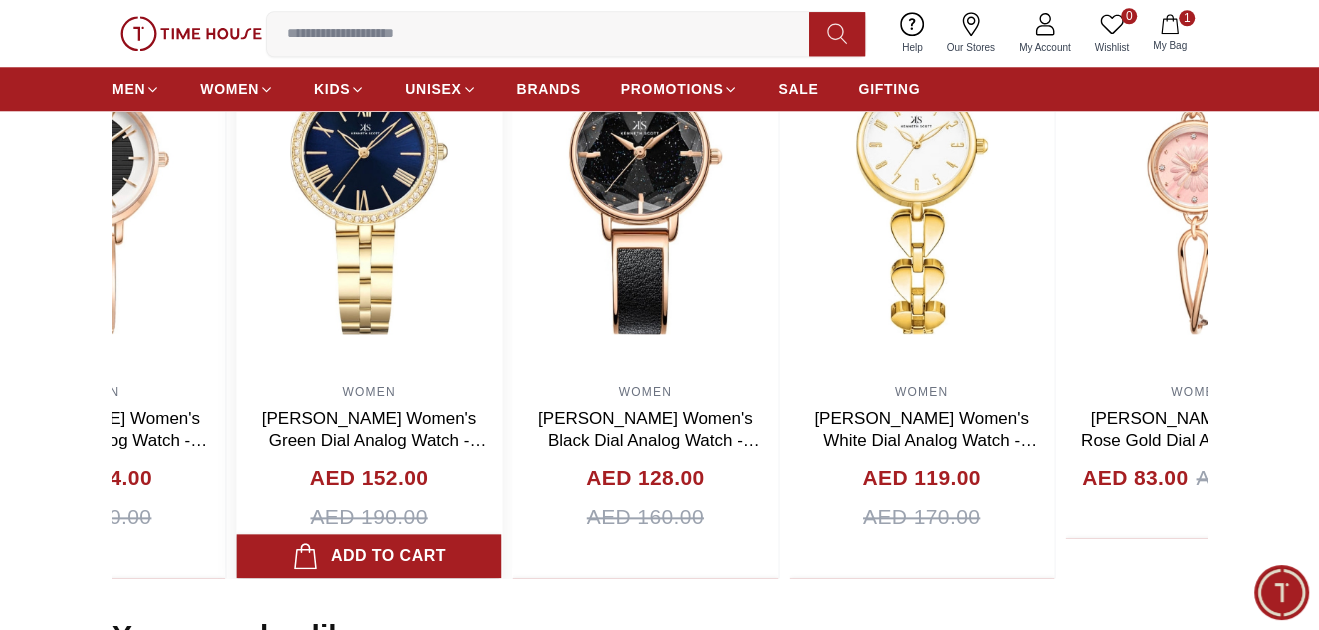 click at bounding box center [368, 174] 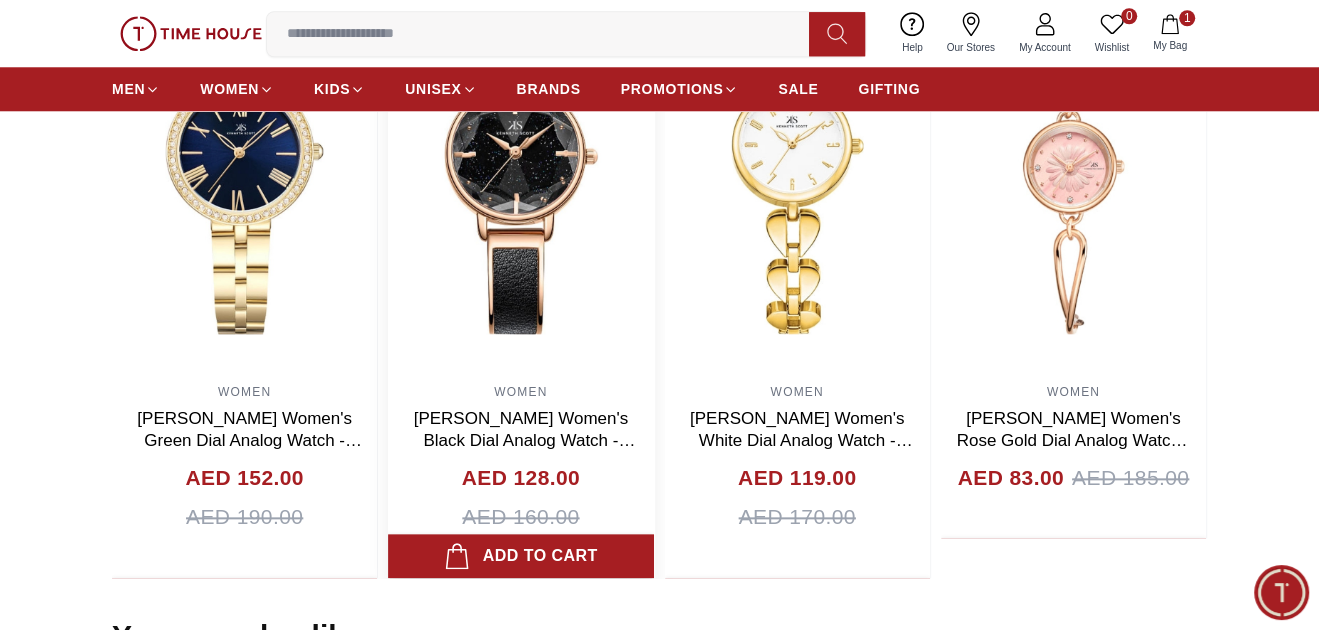 scroll, scrollTop: 1300, scrollLeft: 0, axis: vertical 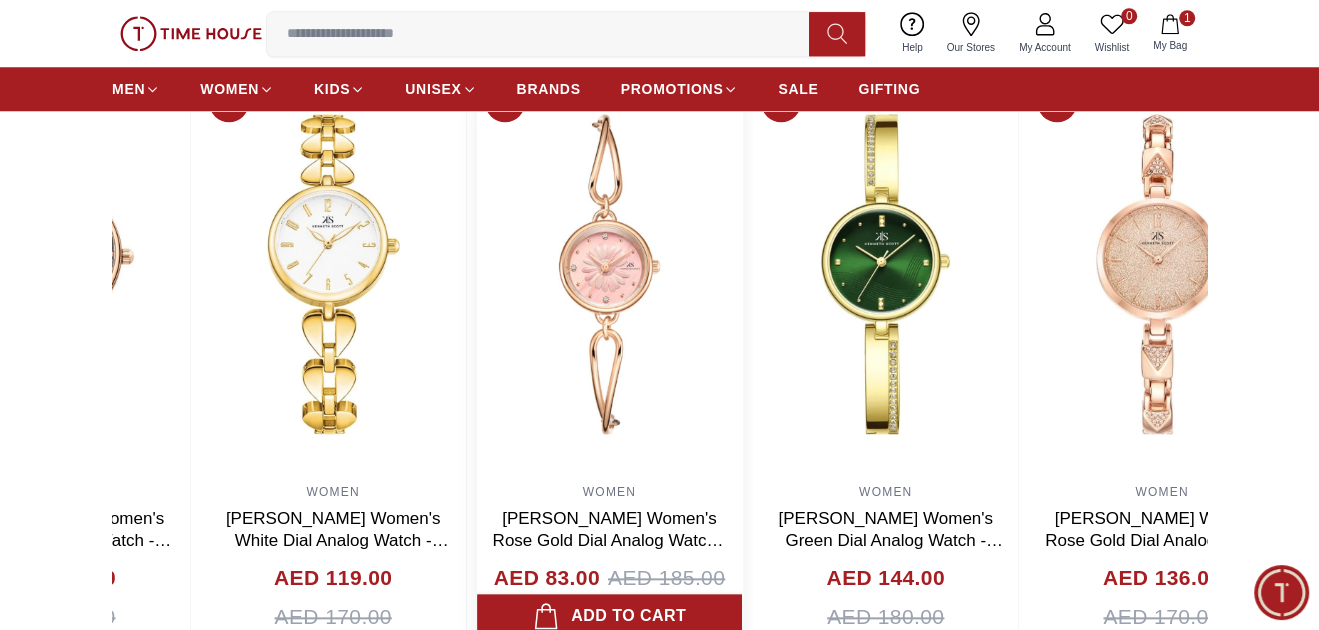 click on "60% WOMEN Lee Cooper Women's Orange Dial Analog Watch - LC07566.380 AED 104.00 AED 260.00 Add to cart 35% WOMEN Lee Cooper Women's Silver Dial Analog Watch - LC07923.130 AED 208.00 AED 320.00 Add to cart 35% WOMEN Lee Cooper Women's Black Dial Analog Watch - LC07934.450 AED 221.00 AED 340.00 Add to cart 25% WOMEN Lee Cooper Women's Blue Dial Analog Watch - LC07940.390 AED 221.00 AED 295.00 Add to cart 35% WOMEN Lee Cooper Women's Green Dial Analog Watch - LC07953.270 AED 221.00 AED 340.00 Add to cart 35% WOMEN Lee Cooper Women's Green Dial Analog Watch - LC07958.270 AED 192.00 AED 295.00 Add to cart 35% WOMEN Lee Cooper Women's Dark Blue Dial Analog Watch - LC07970.390 AED 166.00 AED 255.00 Add to cart 35% WOMEN Lee Cooper Women's Black Dial Analog Watch - LC07985.350 AED 192.00 AED 295.00 Add to cart 55% WOMEN Kenneth Scott Women's Green Dial Analog Watch - K22517-GBGH AED 86.00 AED 190.00 Add to cart 35% WOMEN Kenneth Scott Women's White Dial Analog Watch - K22518-GBGM AED 117.00 AED 180.00 Add to cart 35%" at bounding box center (659, 376) 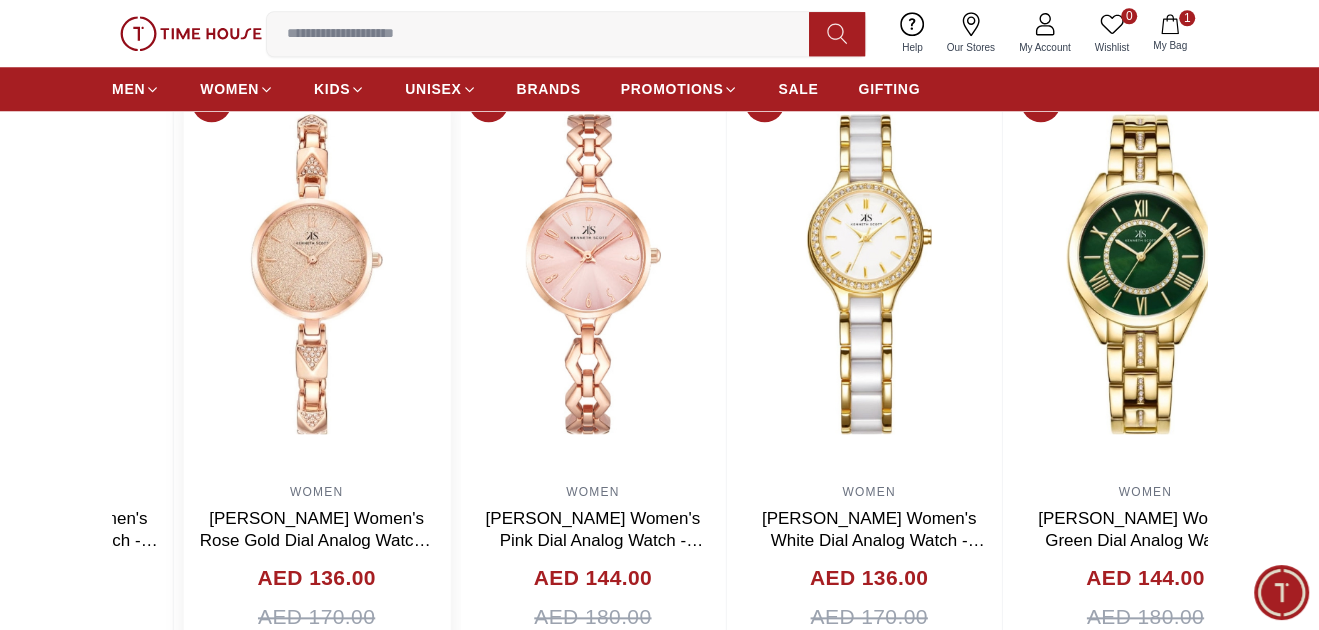 click at bounding box center [316, 274] 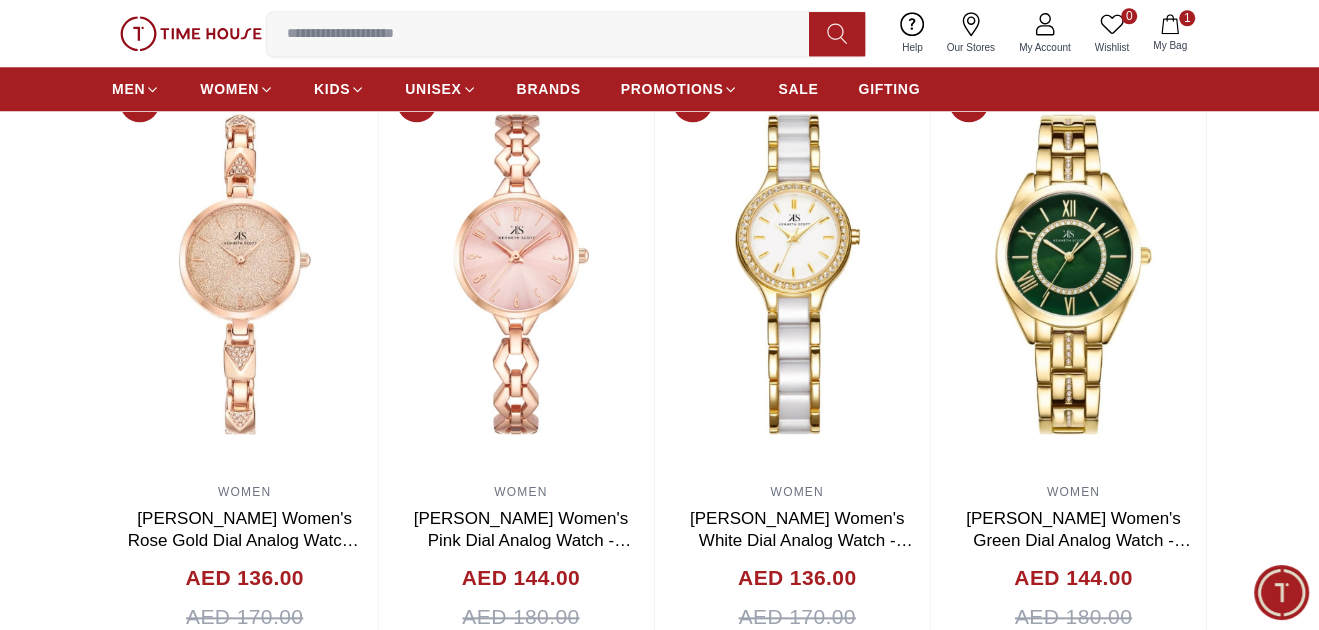click at bounding box center (1281, 592) 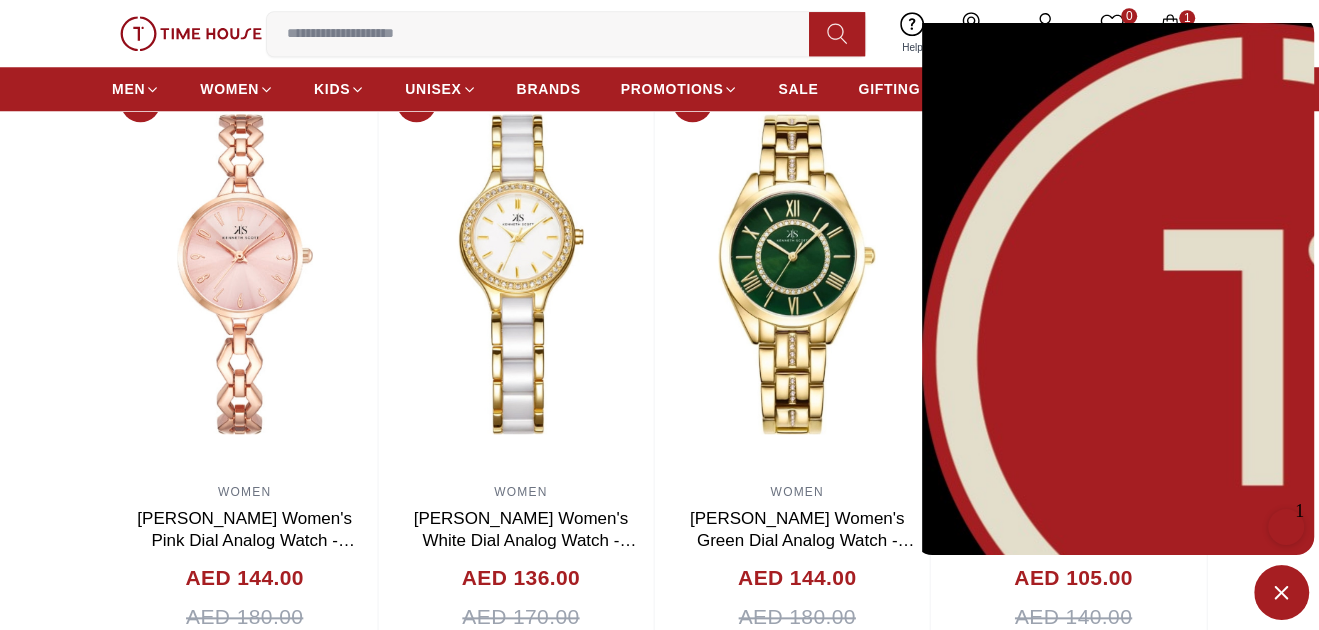 scroll, scrollTop: 1275, scrollLeft: 0, axis: vertical 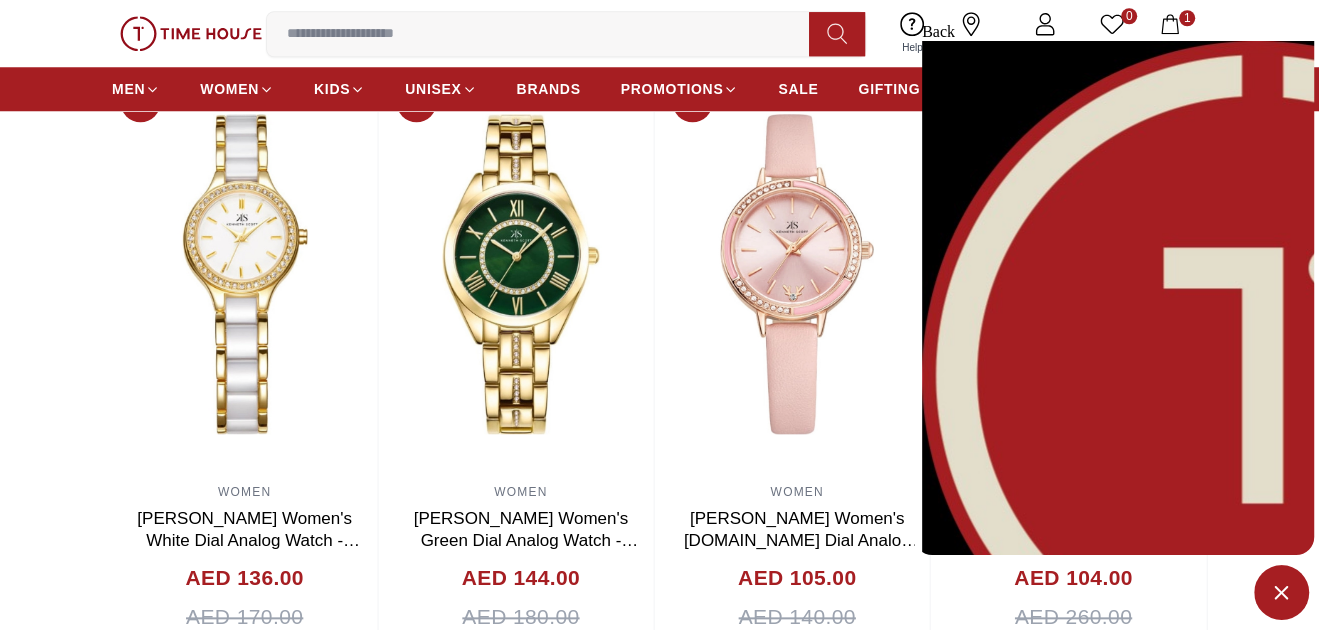 click at bounding box center (922, 41) 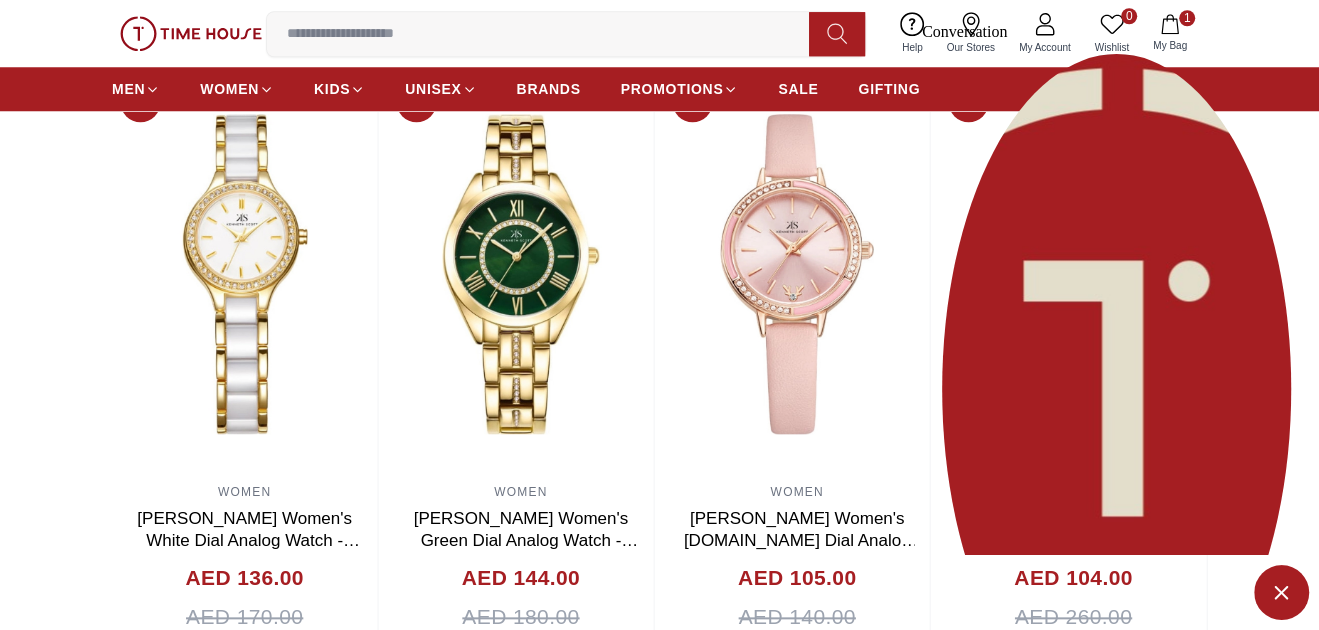 click on "0 Wishlist Help Our Stores My Account 0 Wishlist 1 My Bag" at bounding box center (659, 33) 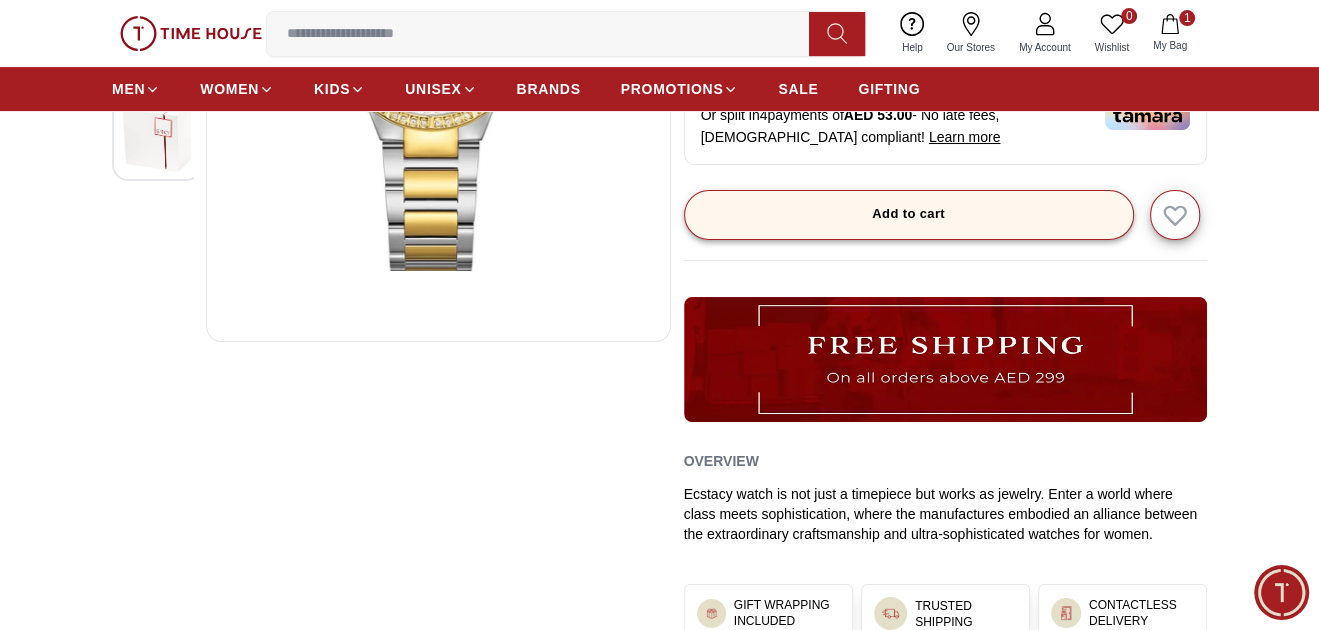 scroll, scrollTop: 300, scrollLeft: 0, axis: vertical 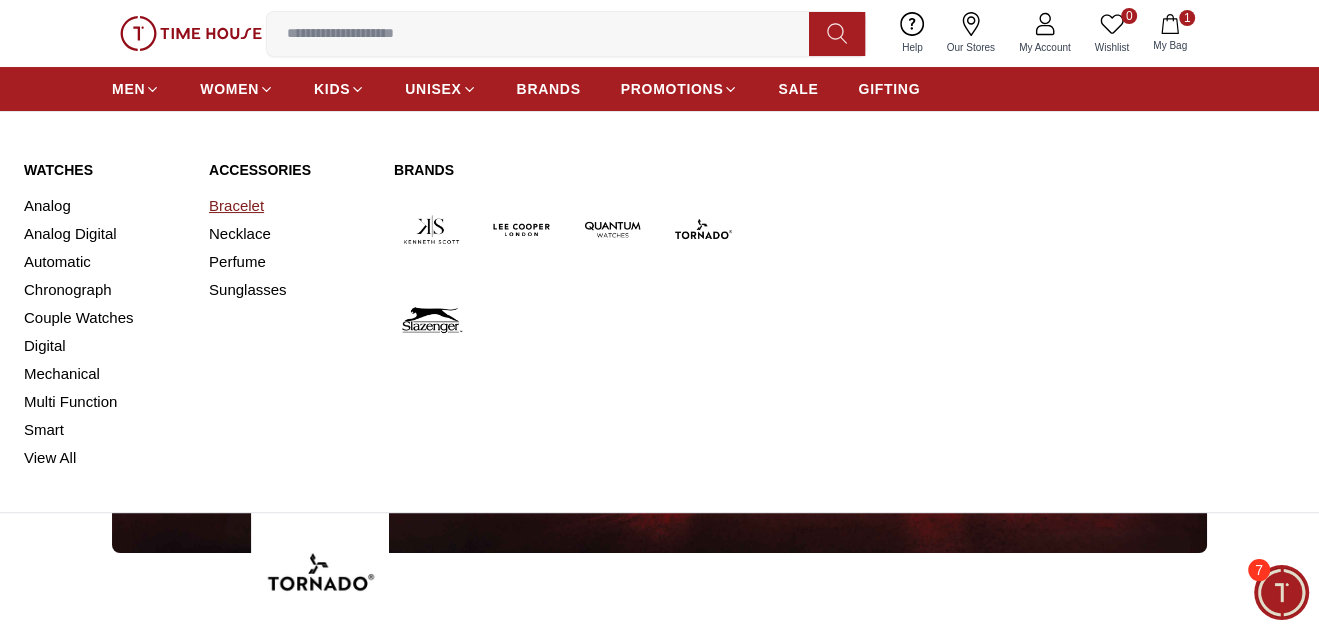 click on "Bracelet" at bounding box center [289, 206] 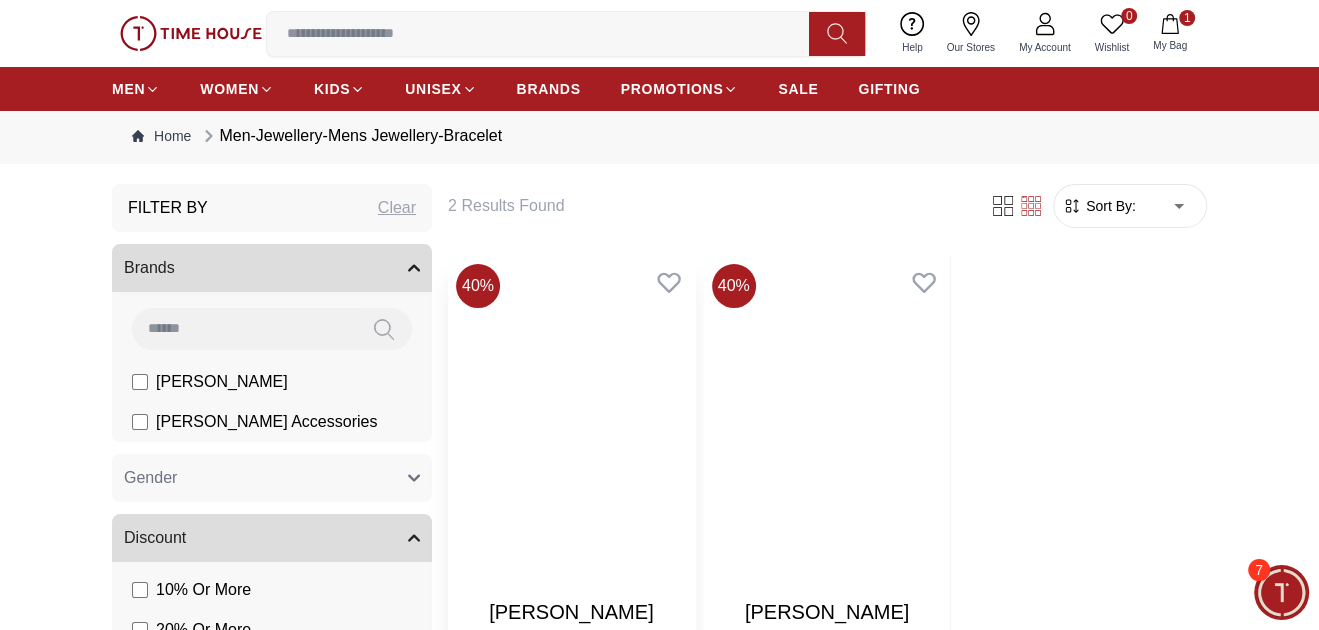scroll, scrollTop: 0, scrollLeft: 0, axis: both 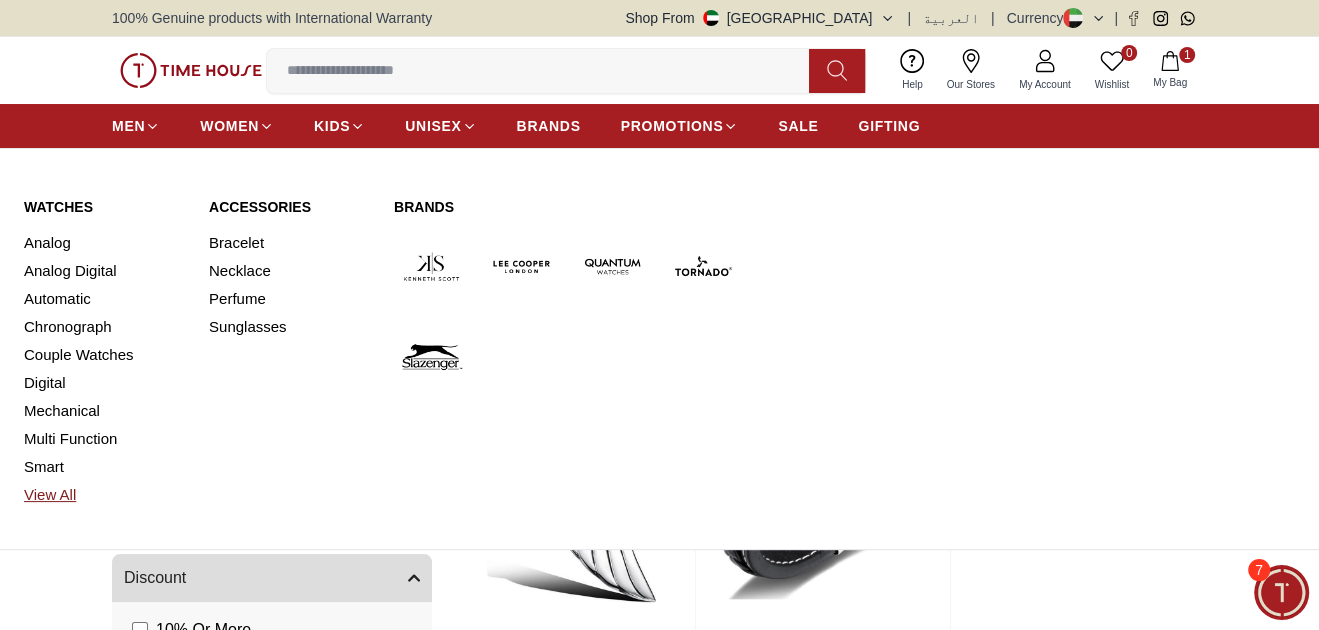 click on "View All" at bounding box center [104, 495] 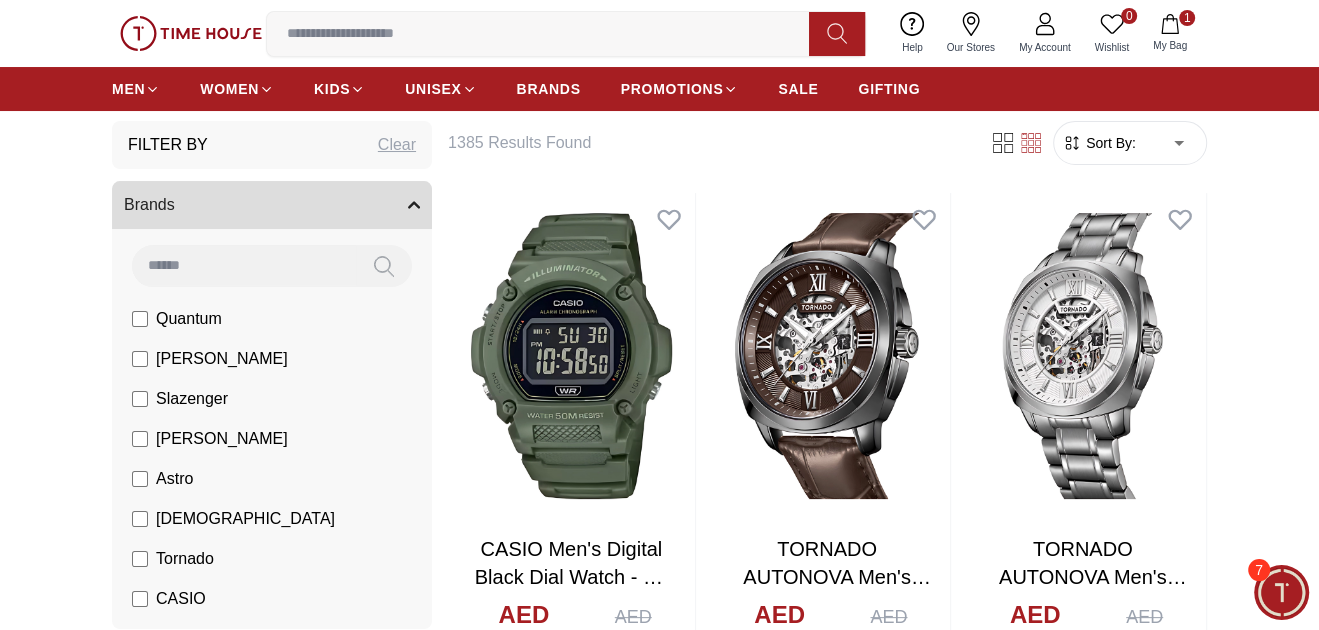 scroll, scrollTop: 199, scrollLeft: 0, axis: vertical 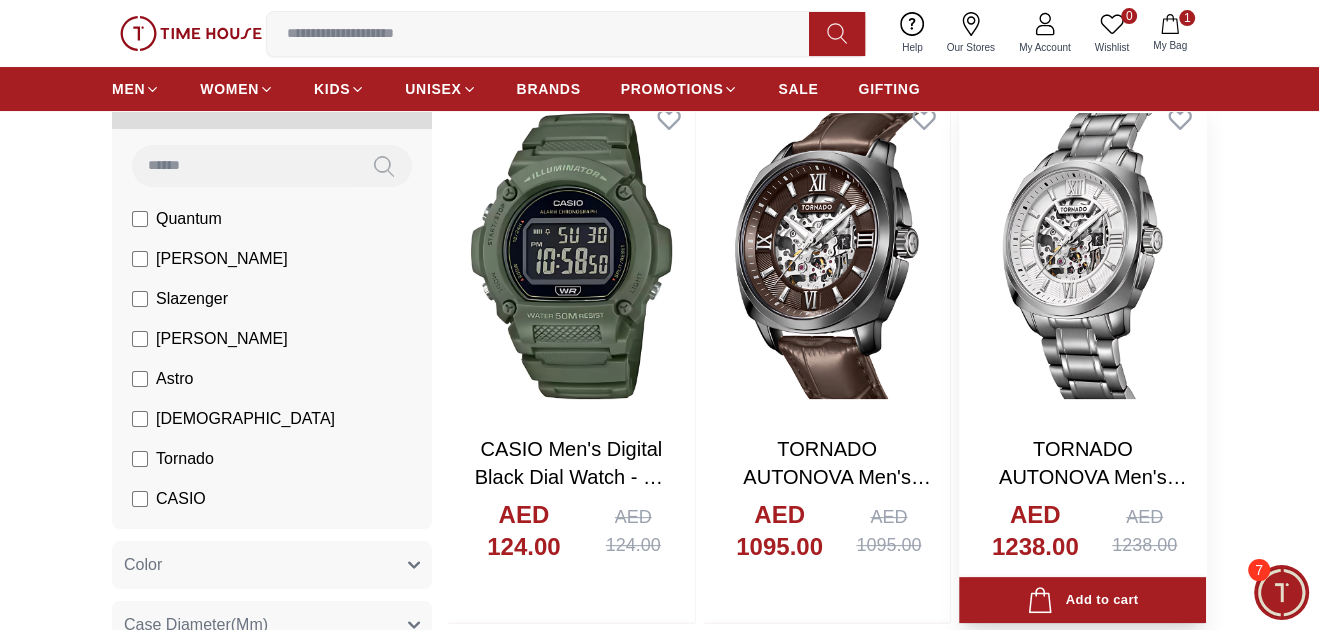 click at bounding box center [1082, 256] 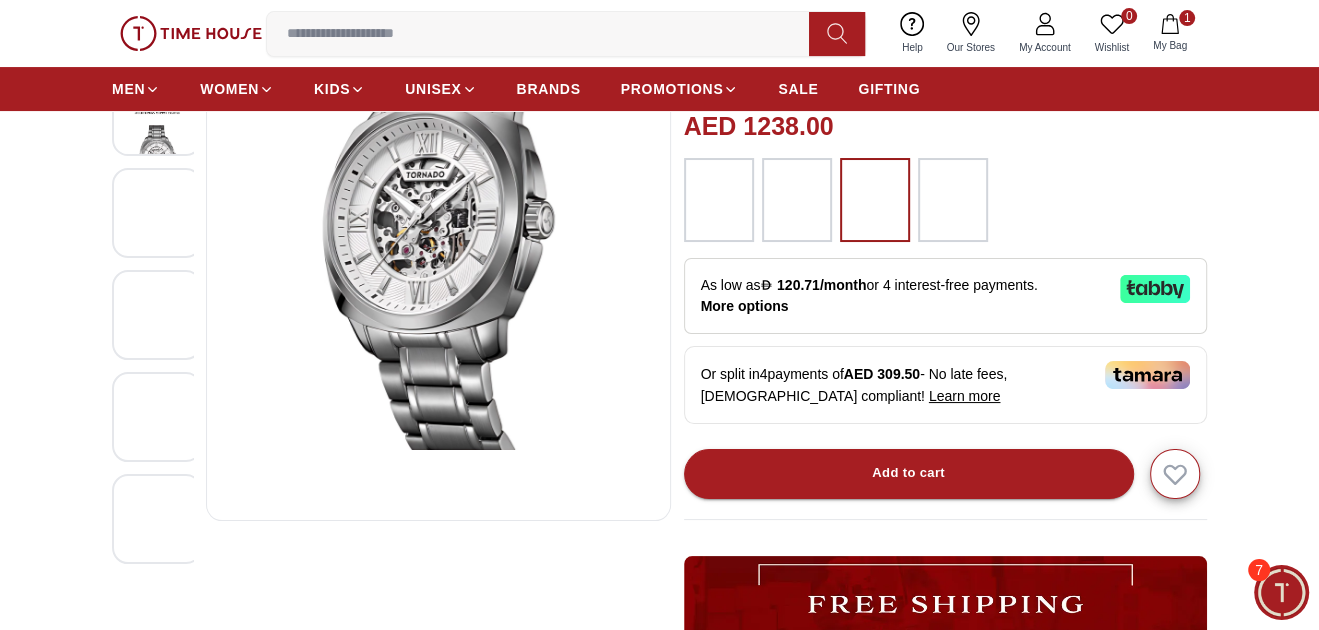 scroll, scrollTop: 300, scrollLeft: 0, axis: vertical 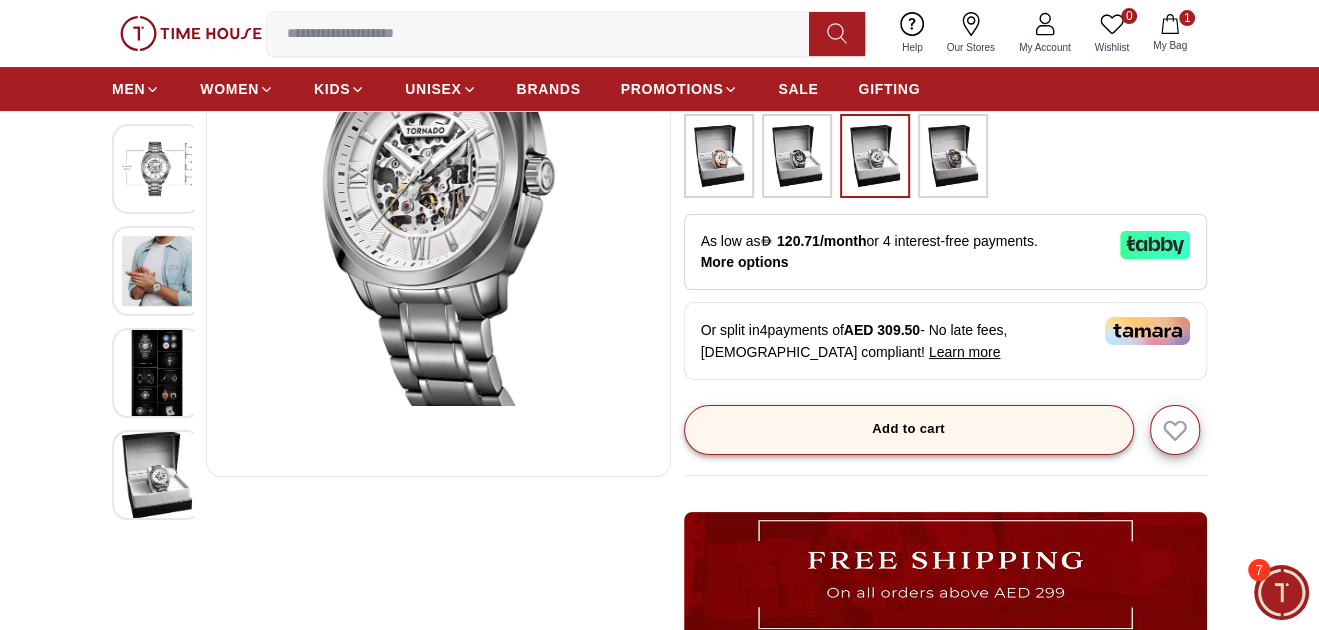 click on "Add to cart" at bounding box center [909, 430] 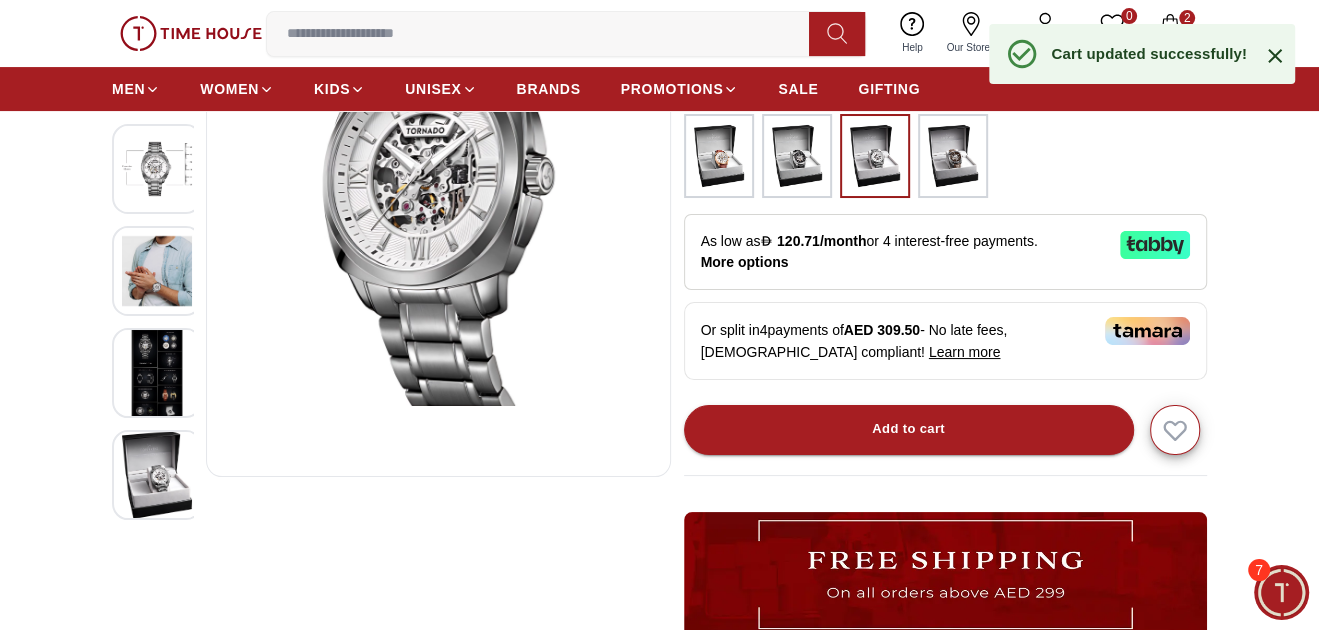 click 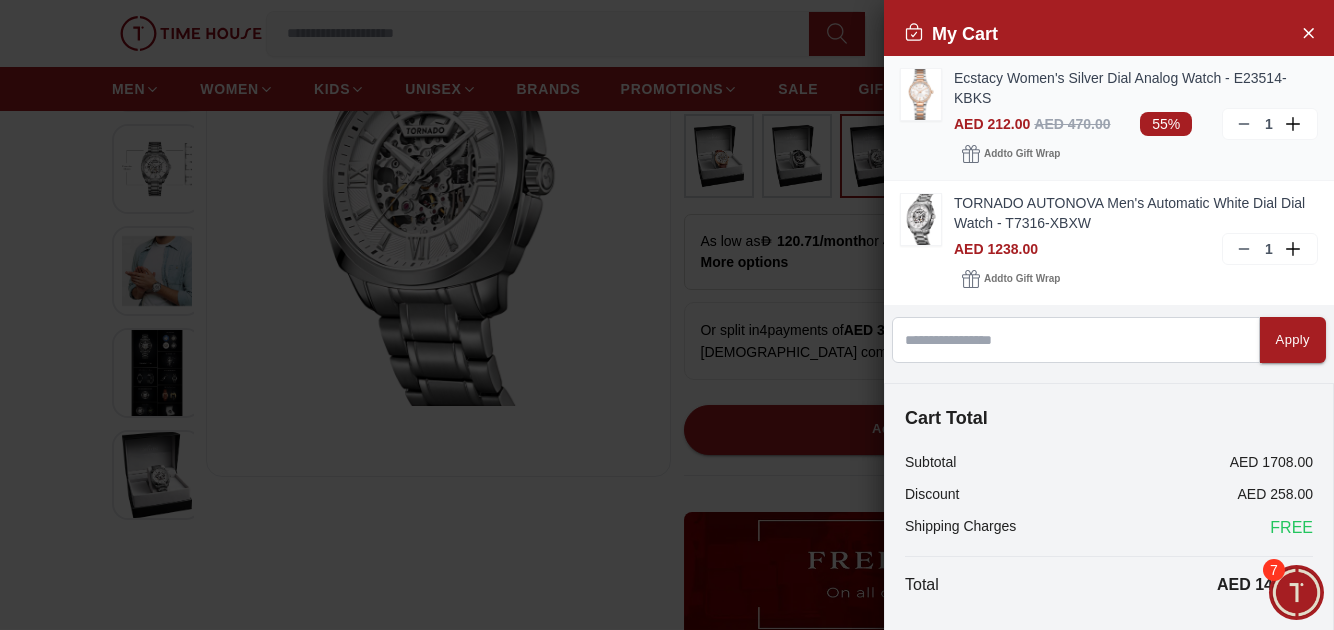 click 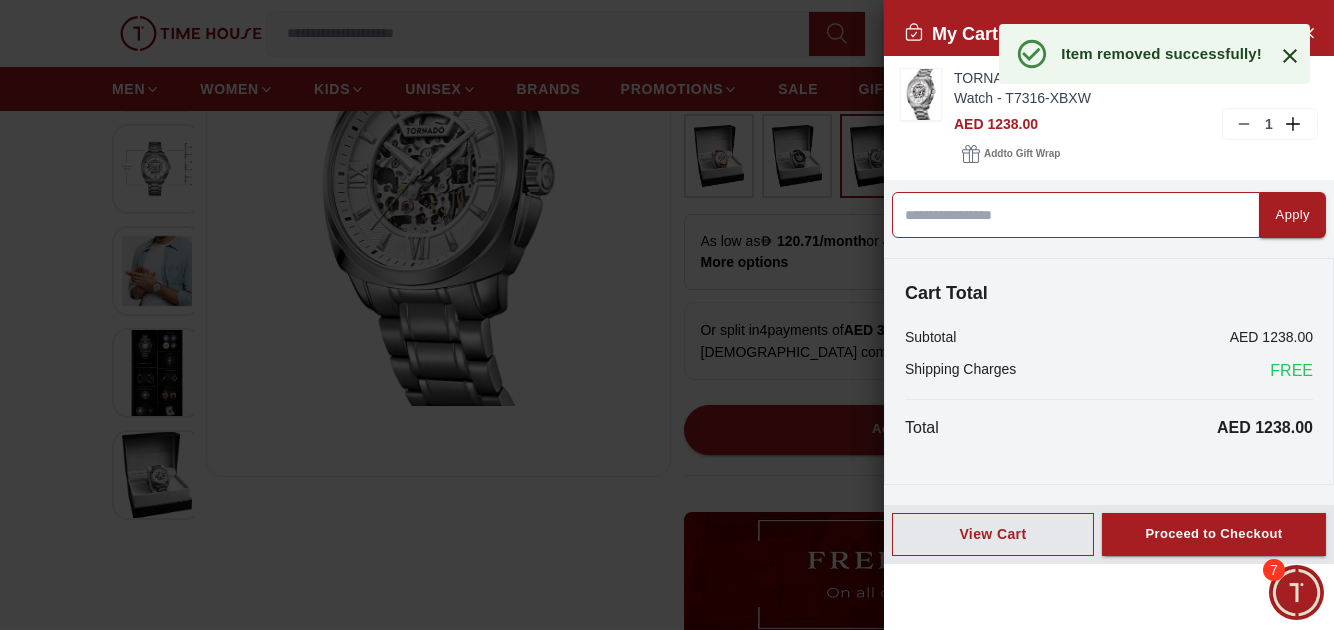 click at bounding box center (1076, 215) 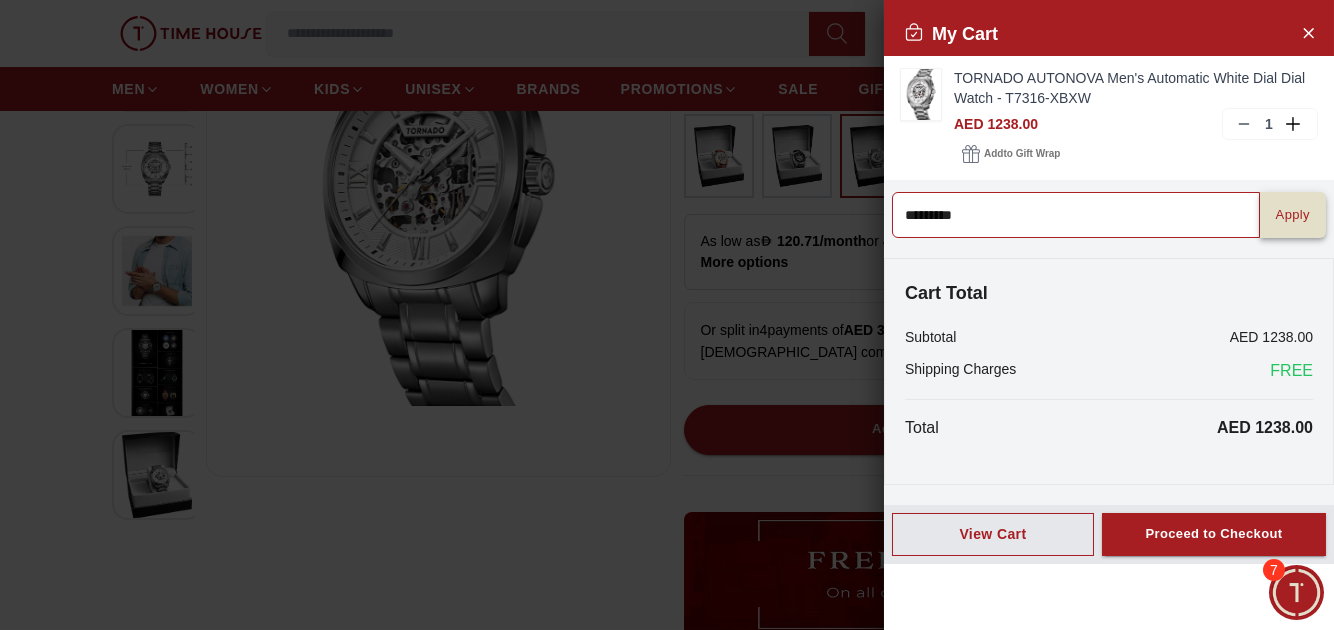 type on "*********" 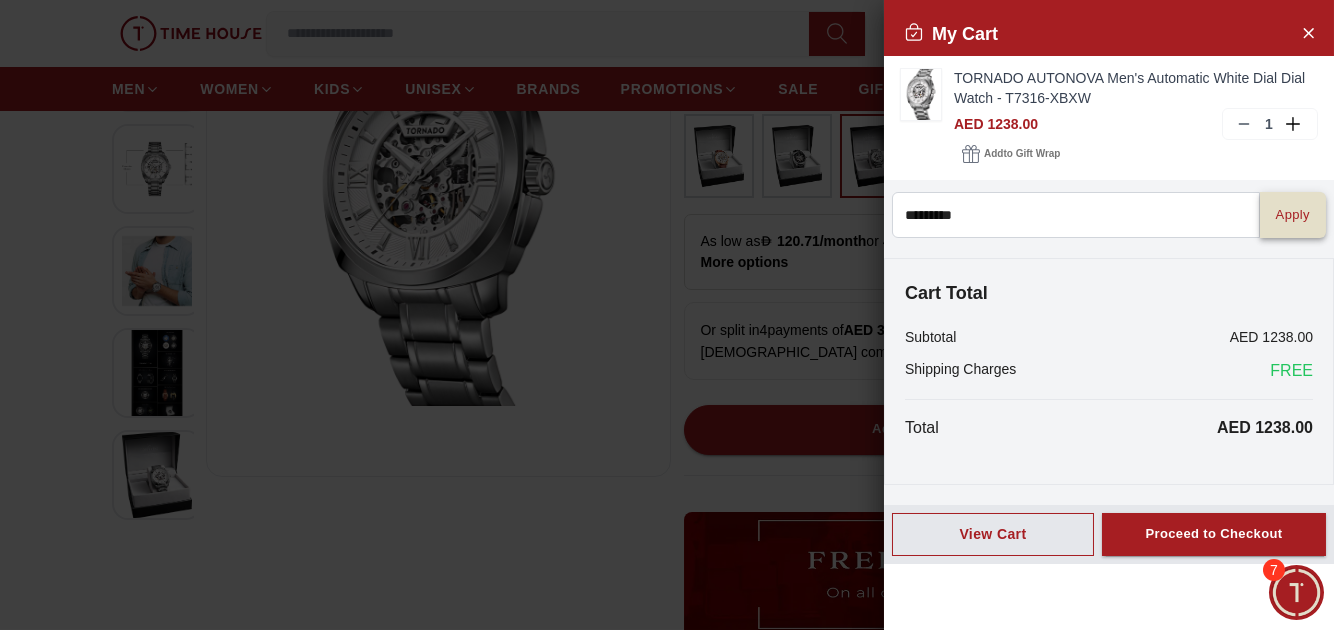 click on "Apply" at bounding box center (1293, 215) 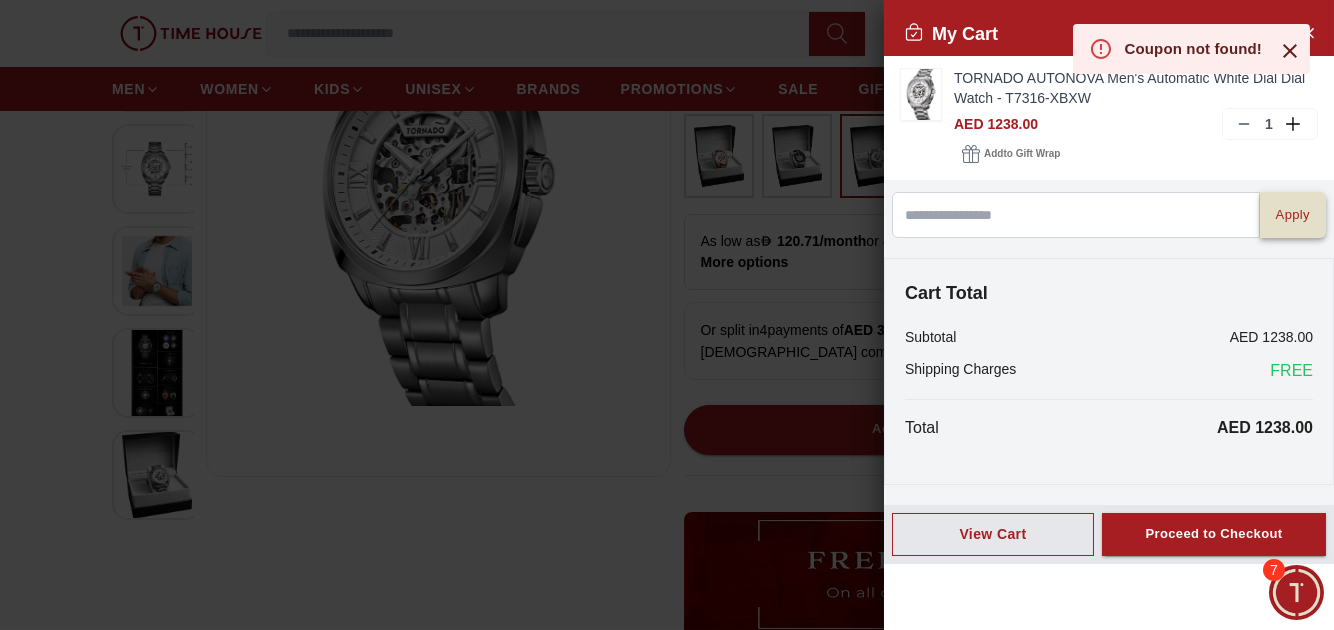 click on "Apply" at bounding box center [1293, 215] 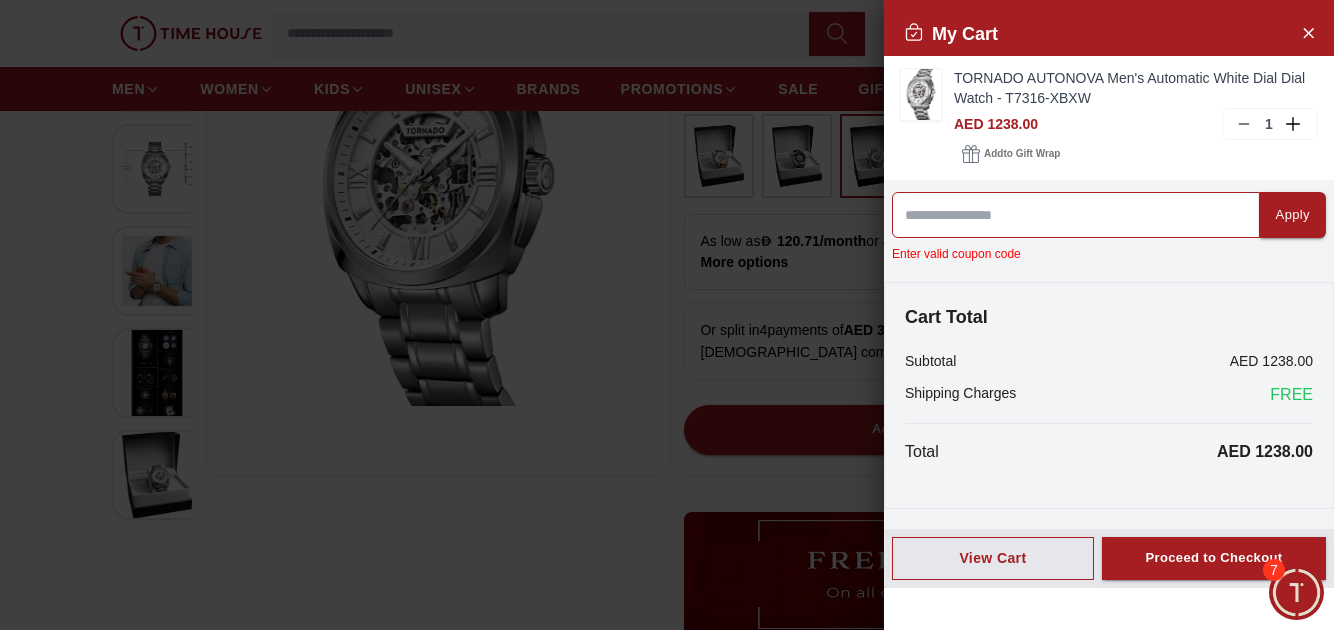 click at bounding box center (1076, 215) 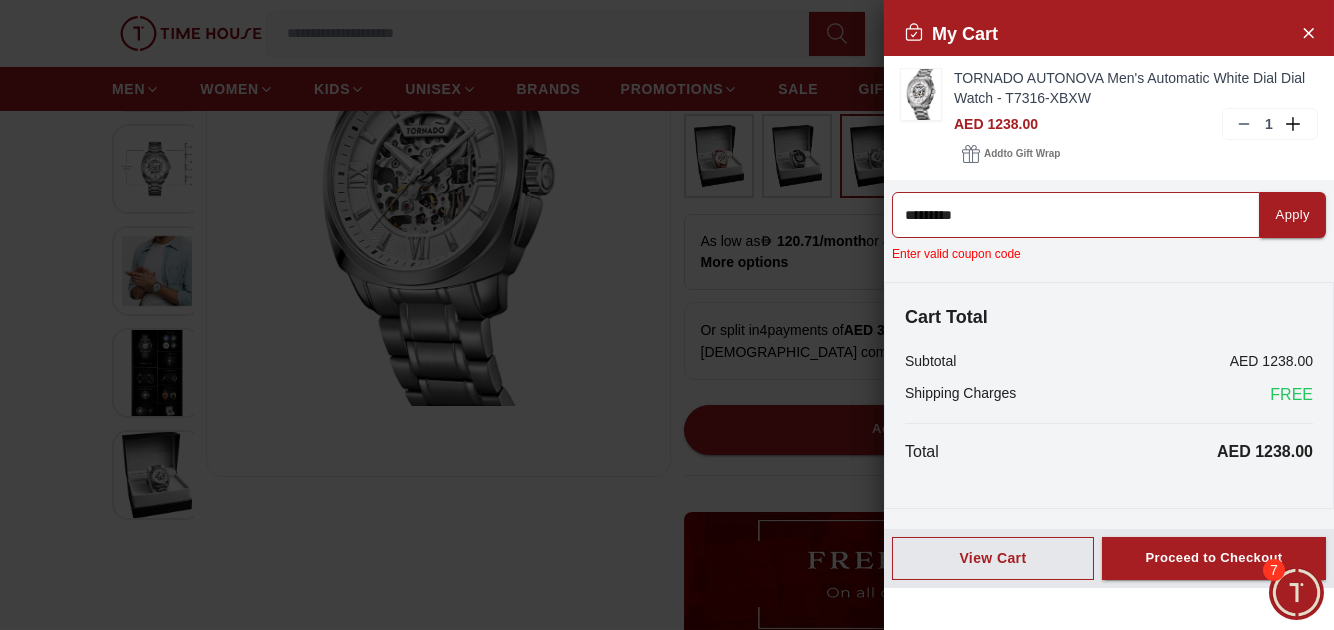 drag, startPoint x: 1055, startPoint y: 224, endPoint x: 857, endPoint y: 258, distance: 200.89798 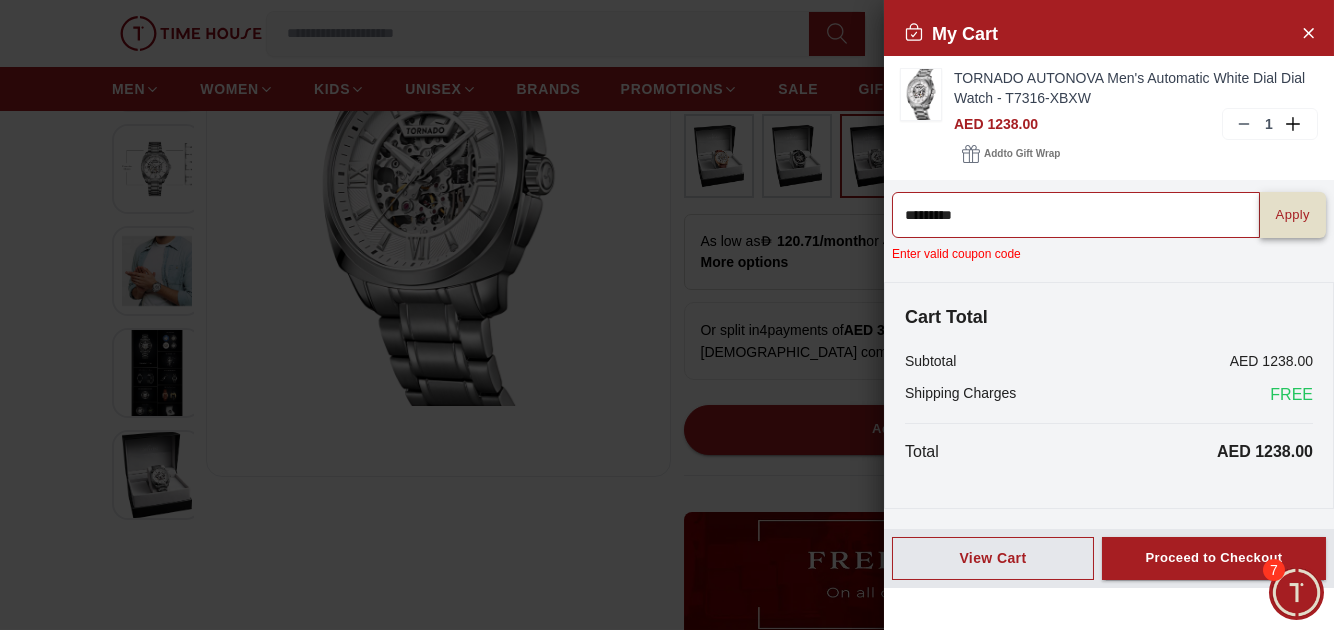 type on "*********" 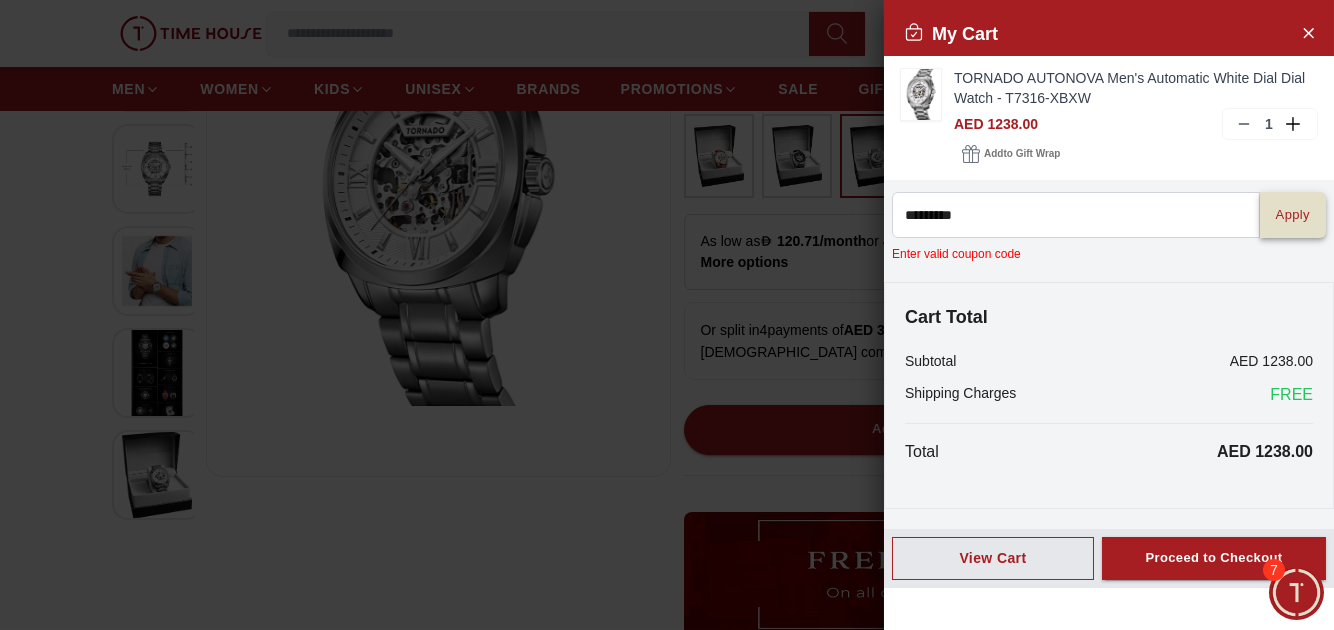 click on "Apply" at bounding box center [1293, 215] 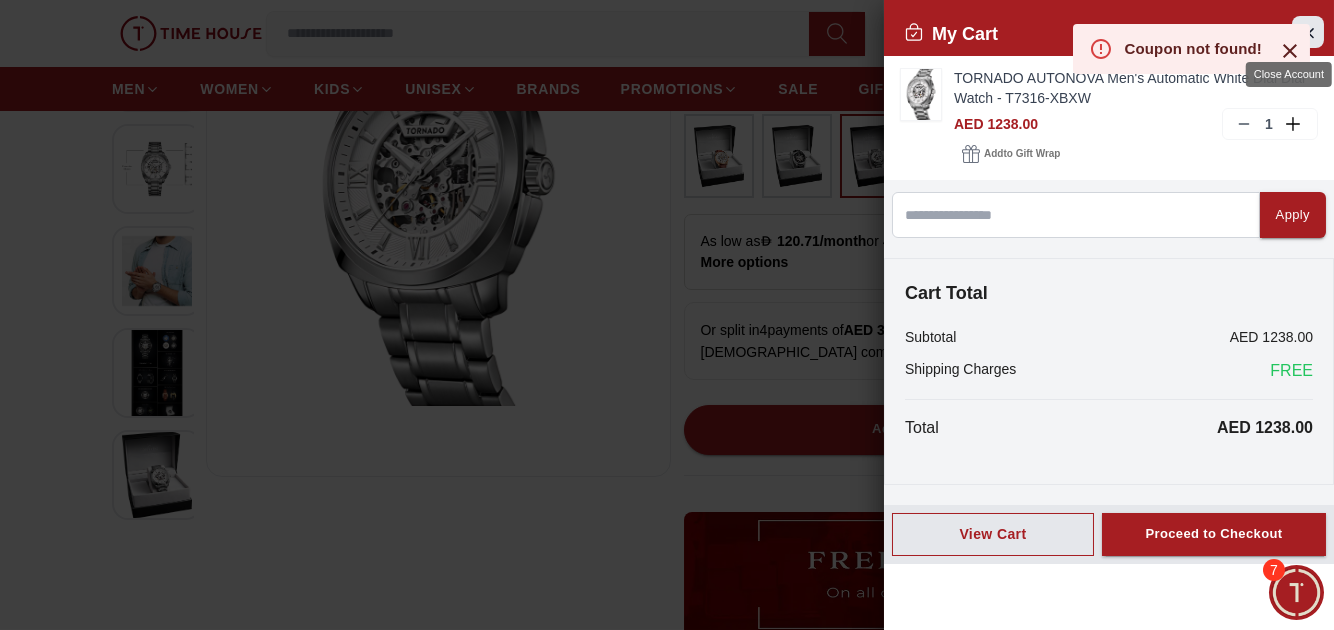 click 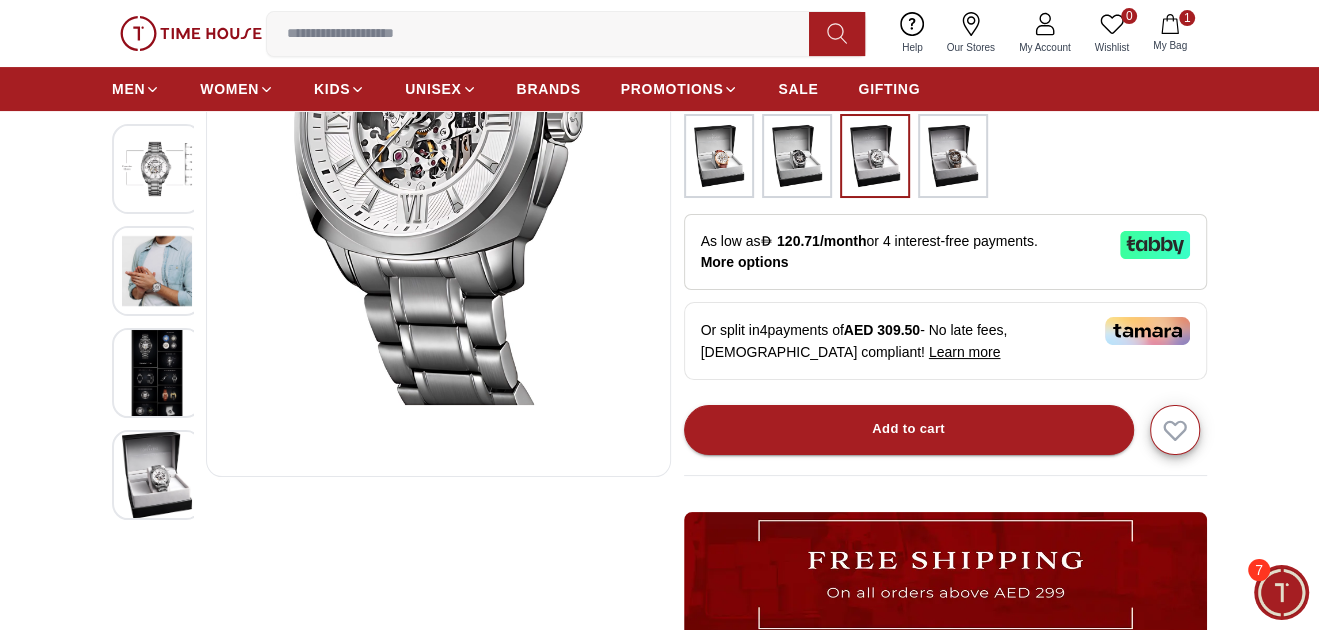 scroll, scrollTop: 0, scrollLeft: 0, axis: both 